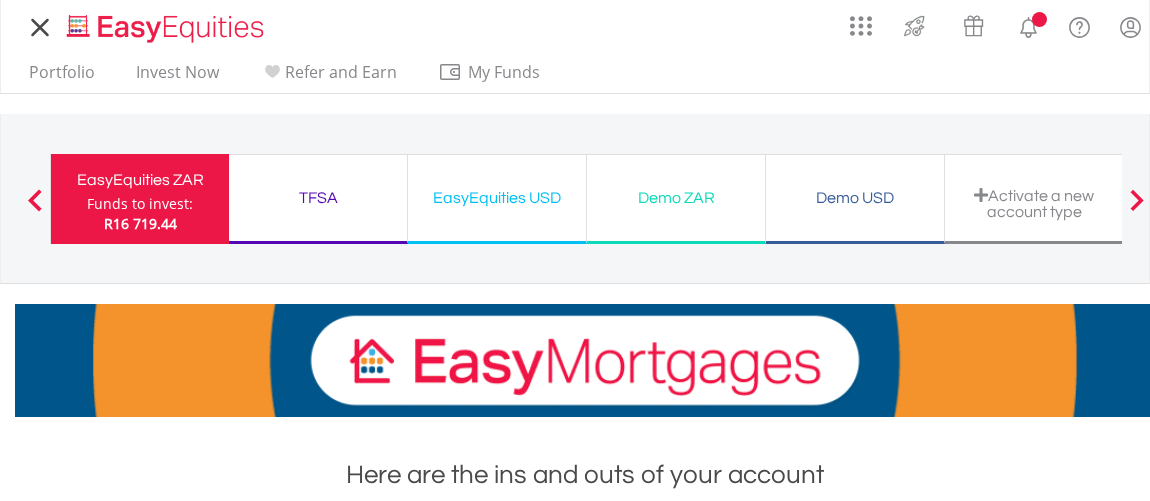 scroll, scrollTop: 0, scrollLeft: 0, axis: both 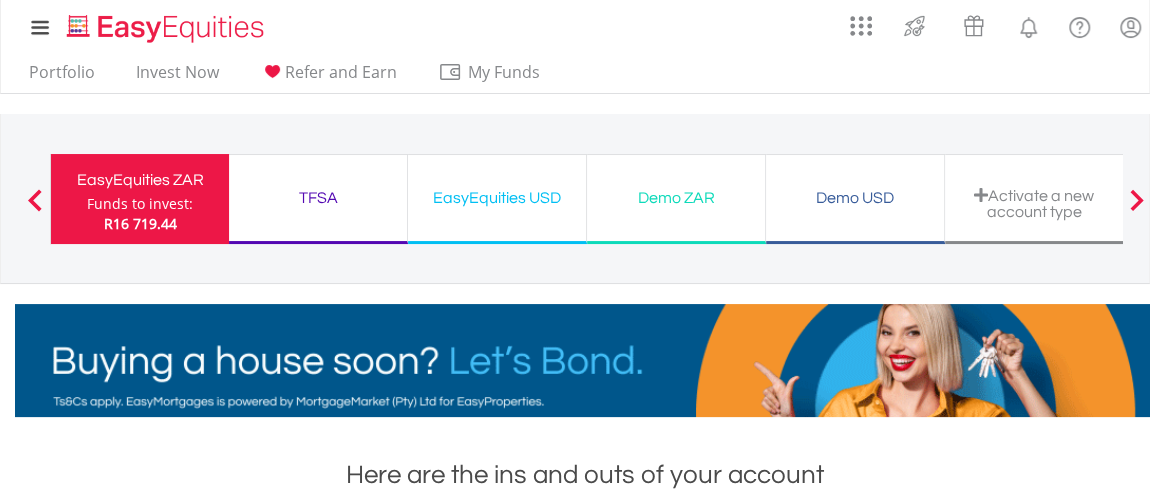 click on "EasyEquities ZAR
Funds to invest:
R16 719.44
TFSA
Funds to invest:
R16 719.44
EasyEquities USD
Funds to invest:
R16 719.44 Demo ZAR" at bounding box center (586, 198) 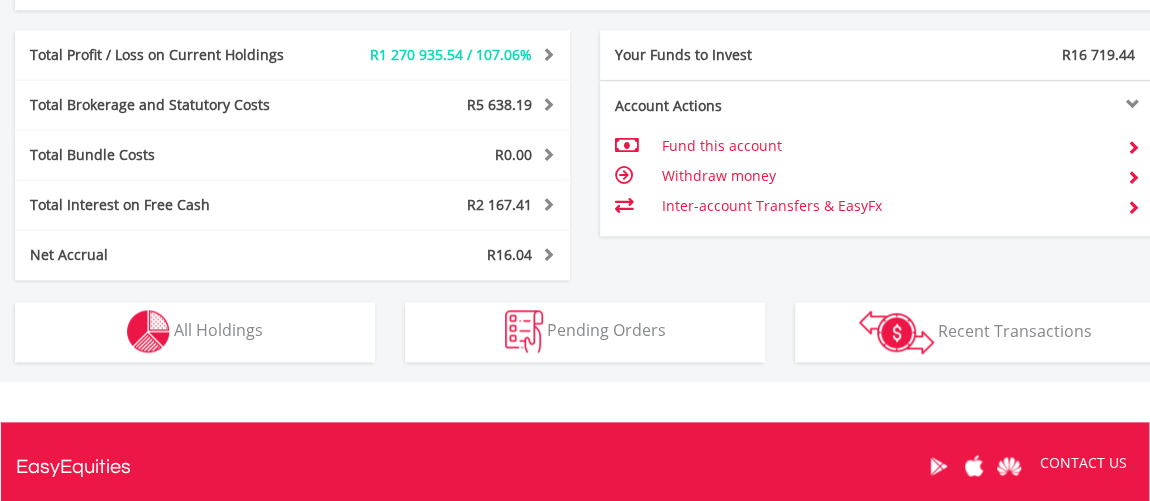 scroll, scrollTop: 1272, scrollLeft: 0, axis: vertical 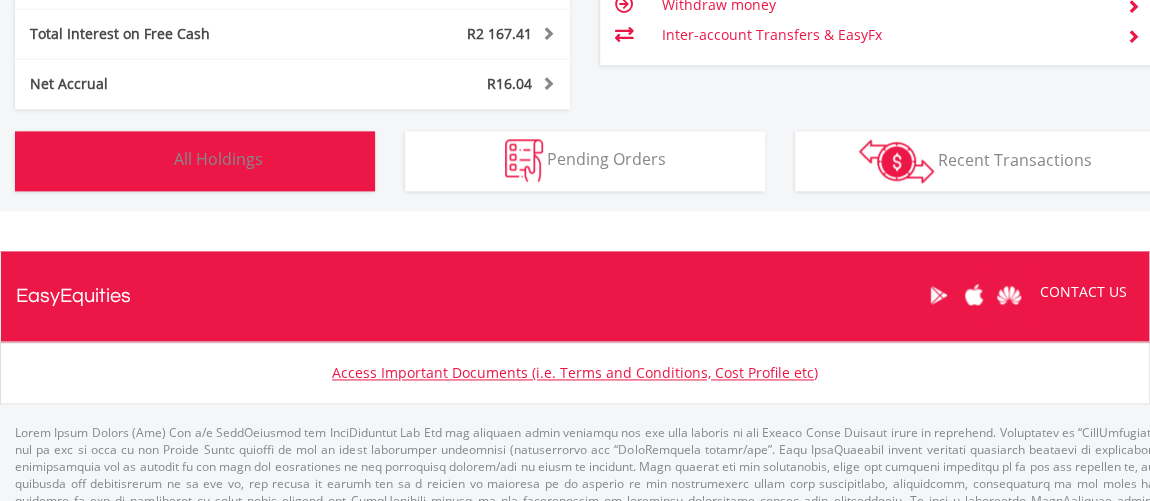click on "All Holdings" at bounding box center [218, 159] 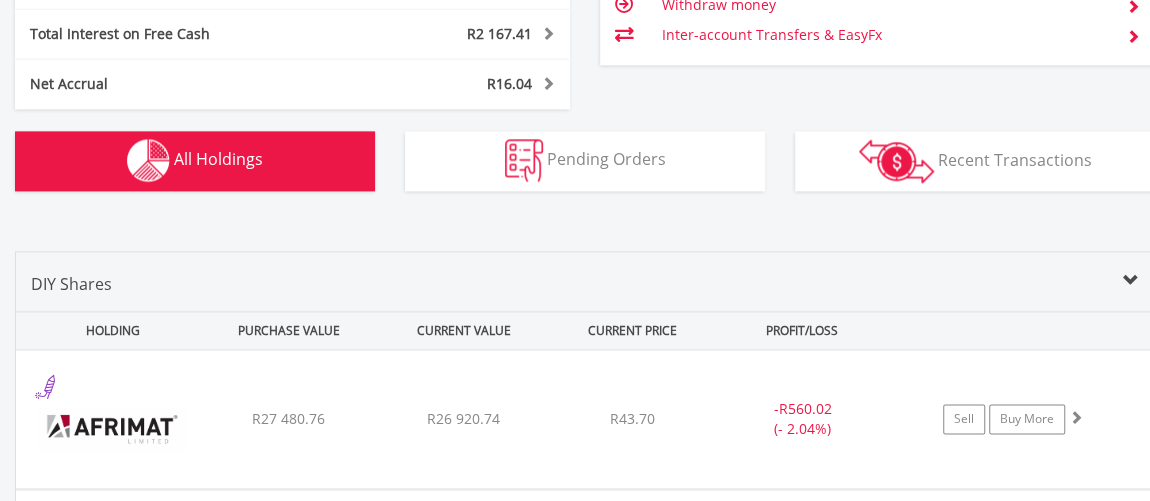 scroll, scrollTop: 1521, scrollLeft: 0, axis: vertical 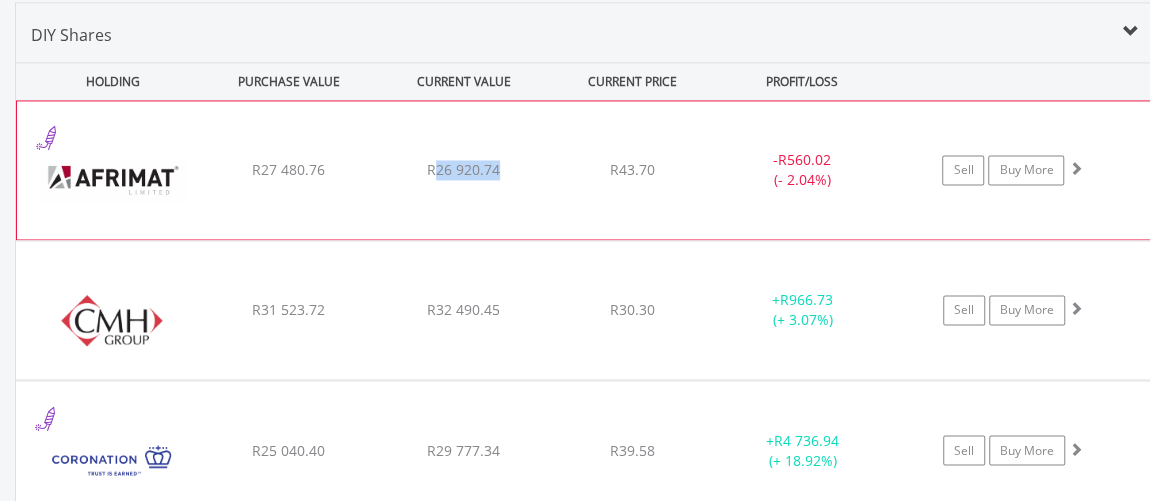 drag, startPoint x: 436, startPoint y: 167, endPoint x: 501, endPoint y: 164, distance: 65.06919 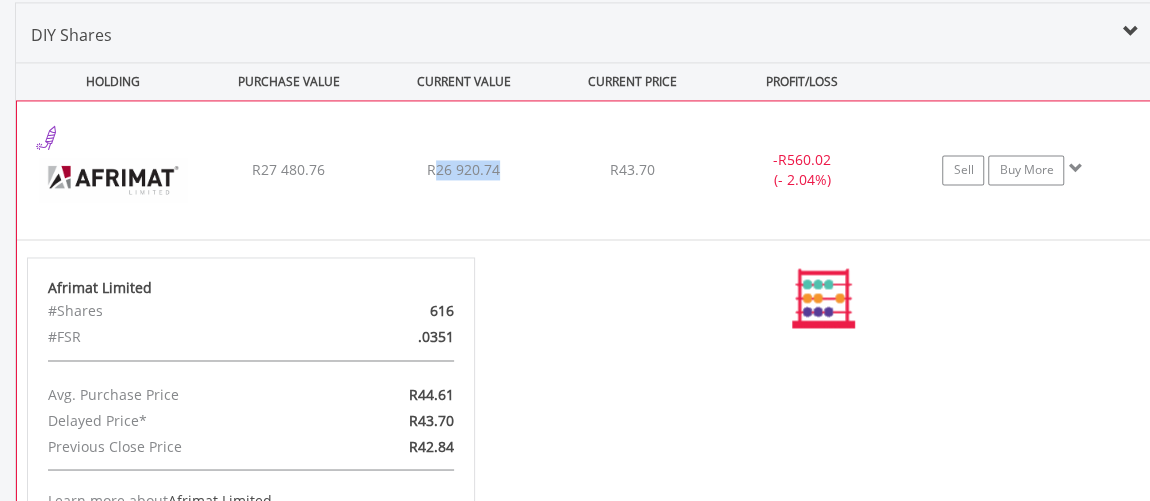 copy on "26 920.74" 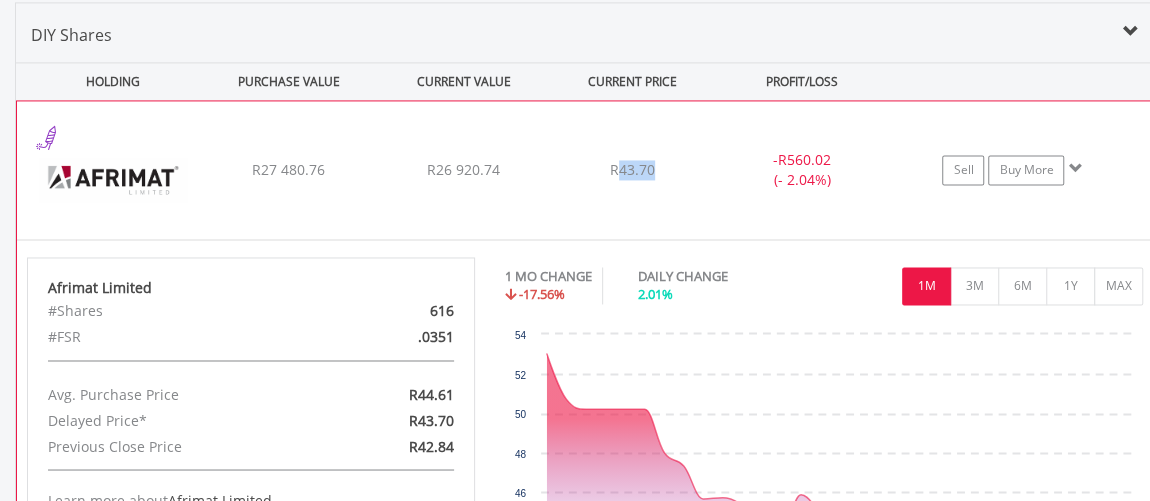drag, startPoint x: 618, startPoint y: 172, endPoint x: 673, endPoint y: 169, distance: 55.081757 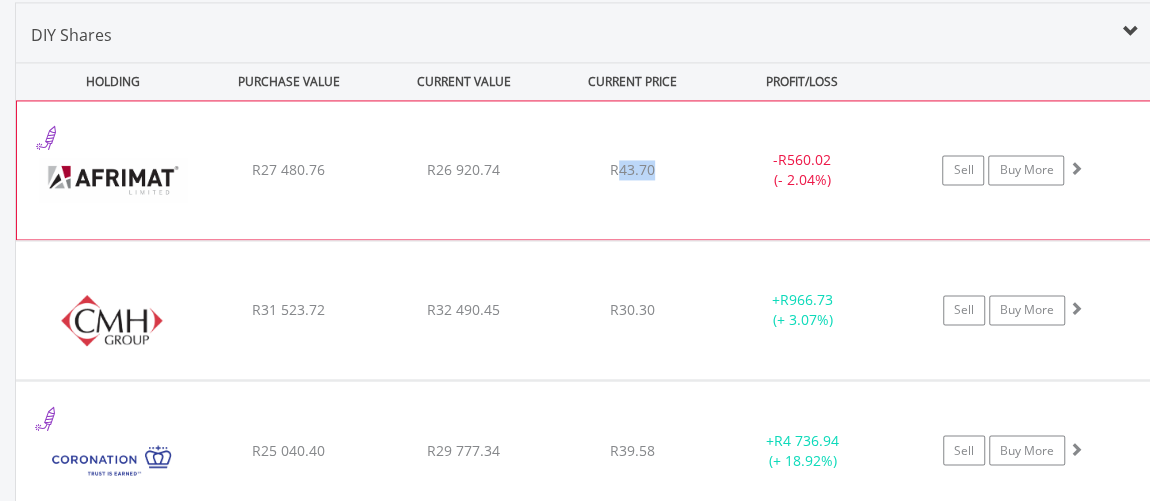 copy on "43.70" 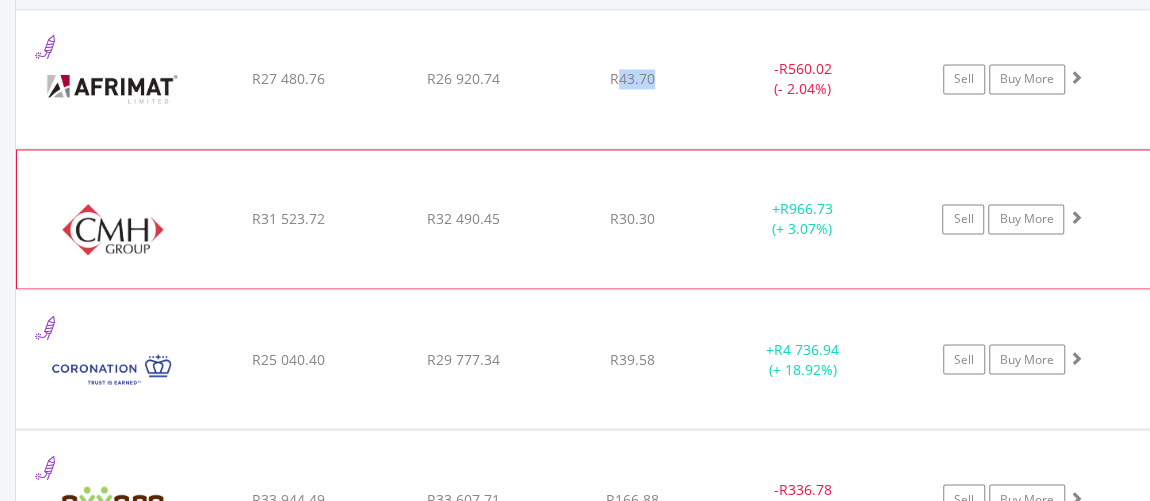 scroll, scrollTop: 1703, scrollLeft: 0, axis: vertical 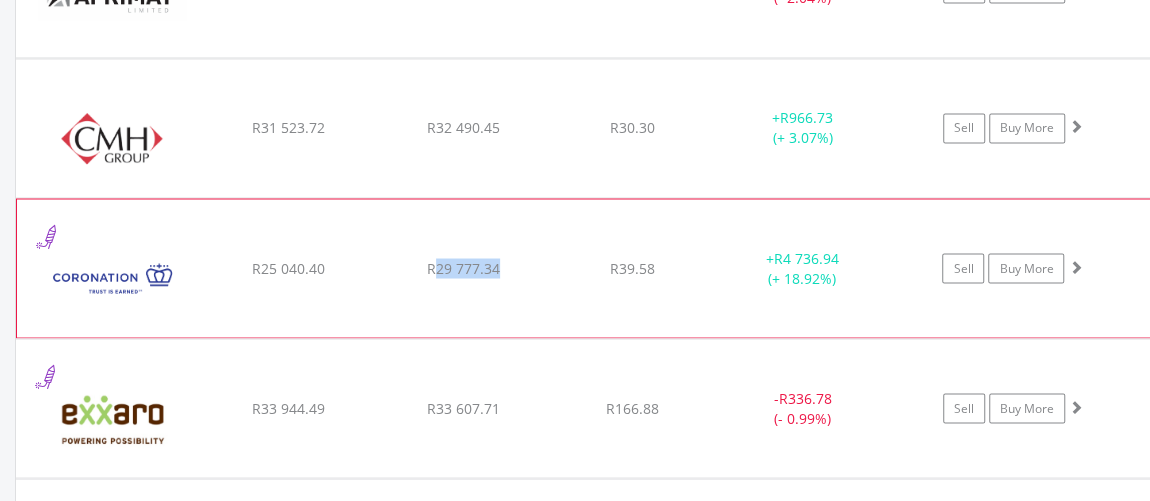 drag, startPoint x: 435, startPoint y: 270, endPoint x: 506, endPoint y: 264, distance: 71.25307 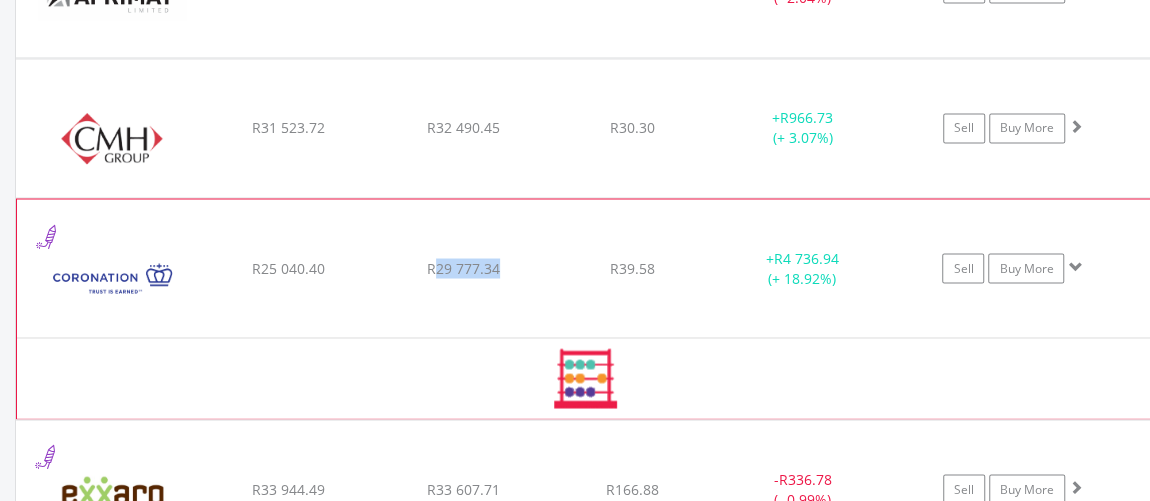 copy on "29 777.34" 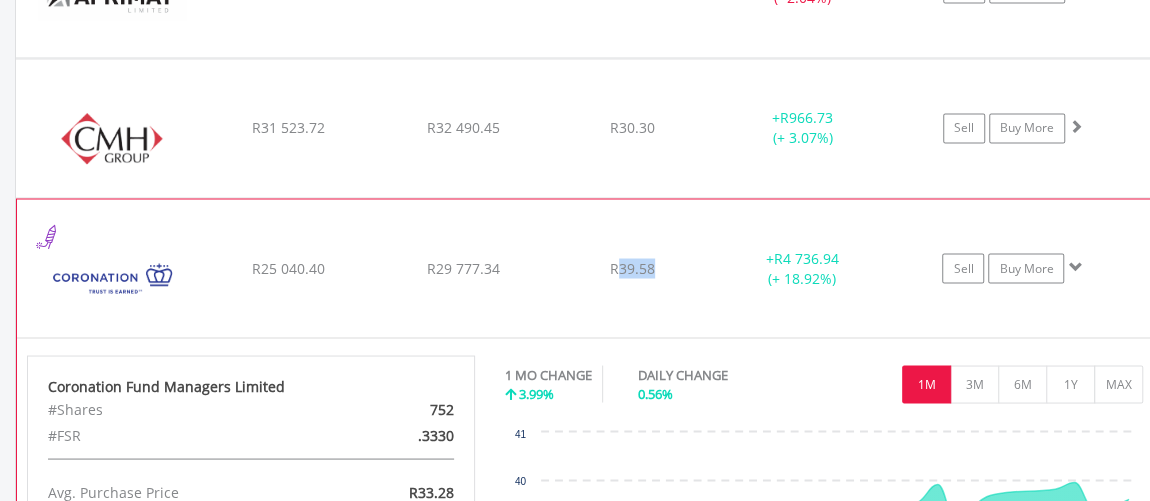 drag, startPoint x: 619, startPoint y: 265, endPoint x: 671, endPoint y: 264, distance: 52.009613 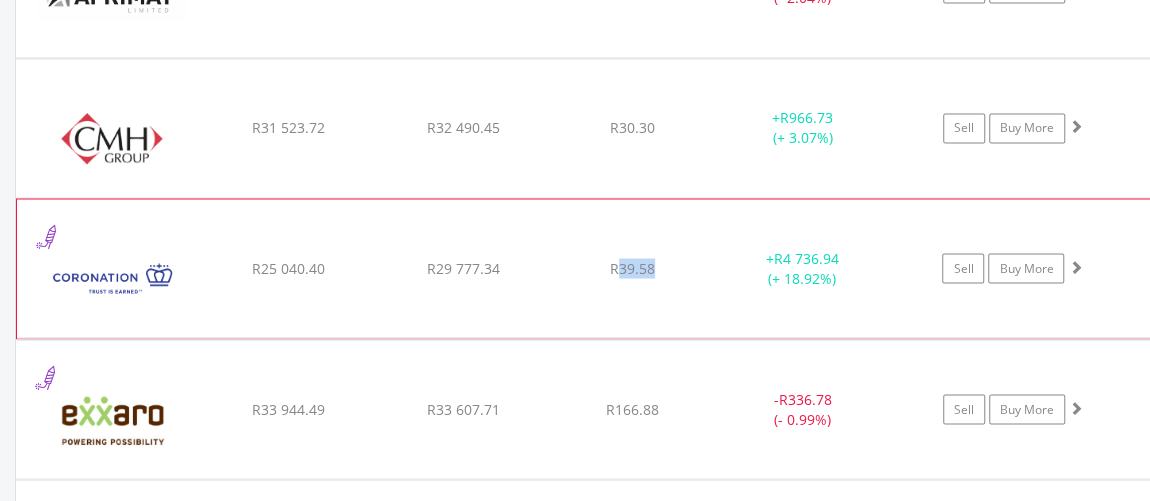 copy on "39.58" 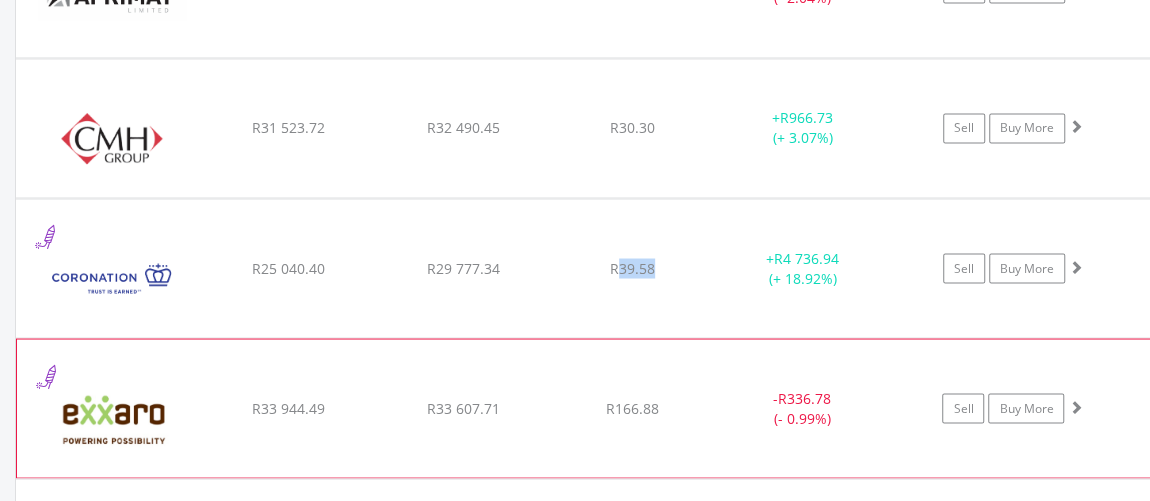 scroll, scrollTop: 1793, scrollLeft: 0, axis: vertical 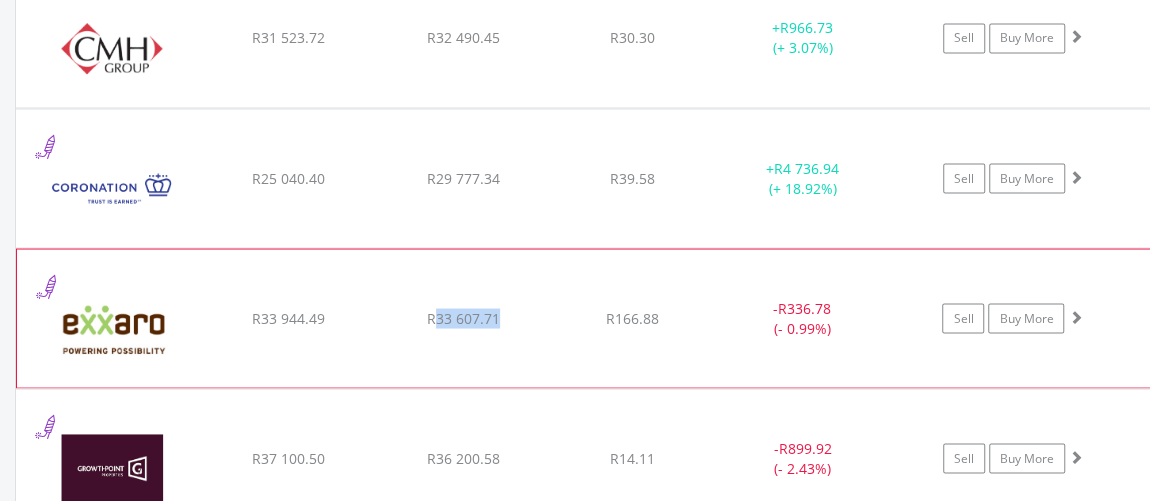 drag, startPoint x: 432, startPoint y: 314, endPoint x: 505, endPoint y: 314, distance: 73 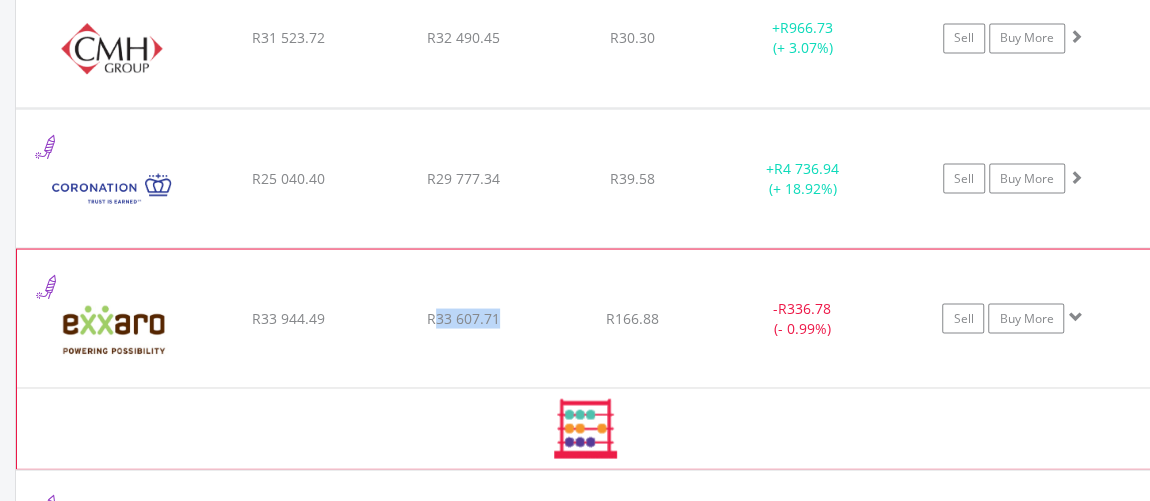 copy on "33 607.71" 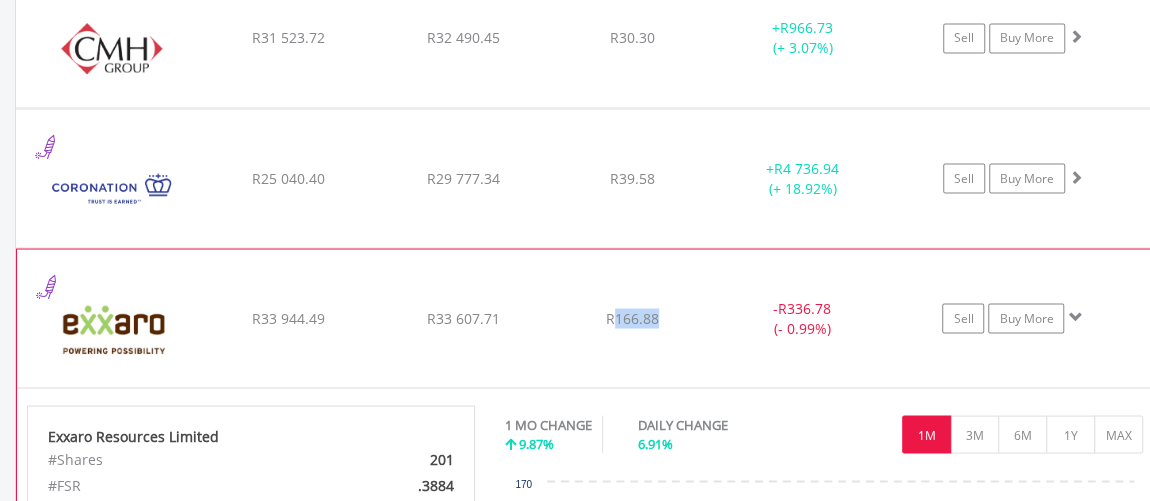 drag, startPoint x: 614, startPoint y: 315, endPoint x: 689, endPoint y: 313, distance: 75.026665 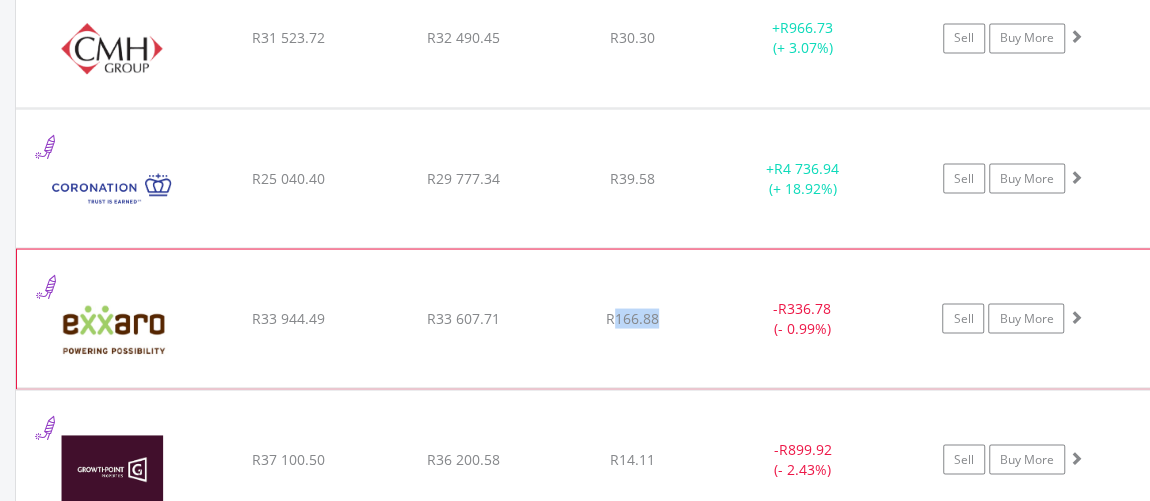 copy on "166.88" 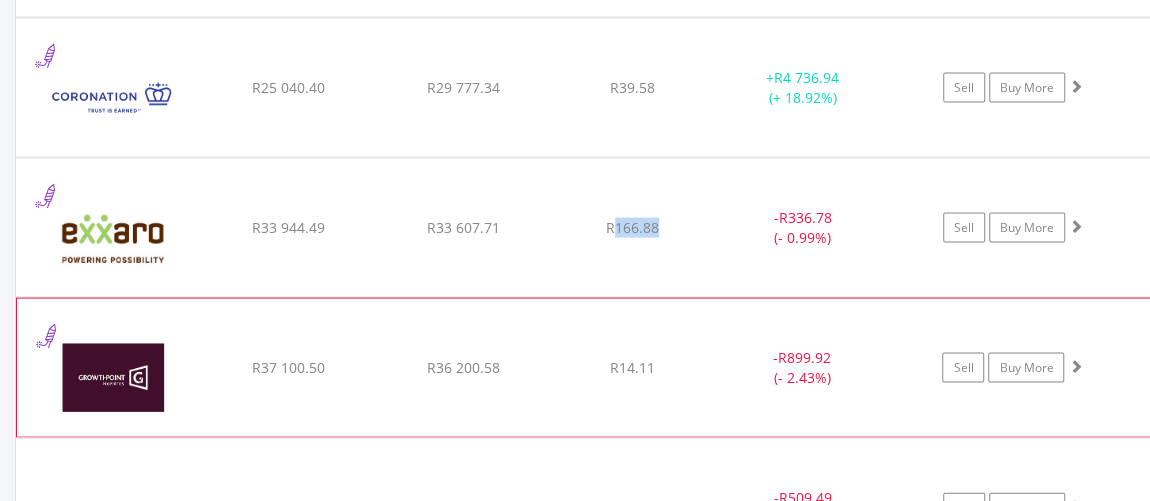 scroll, scrollTop: 1975, scrollLeft: 0, axis: vertical 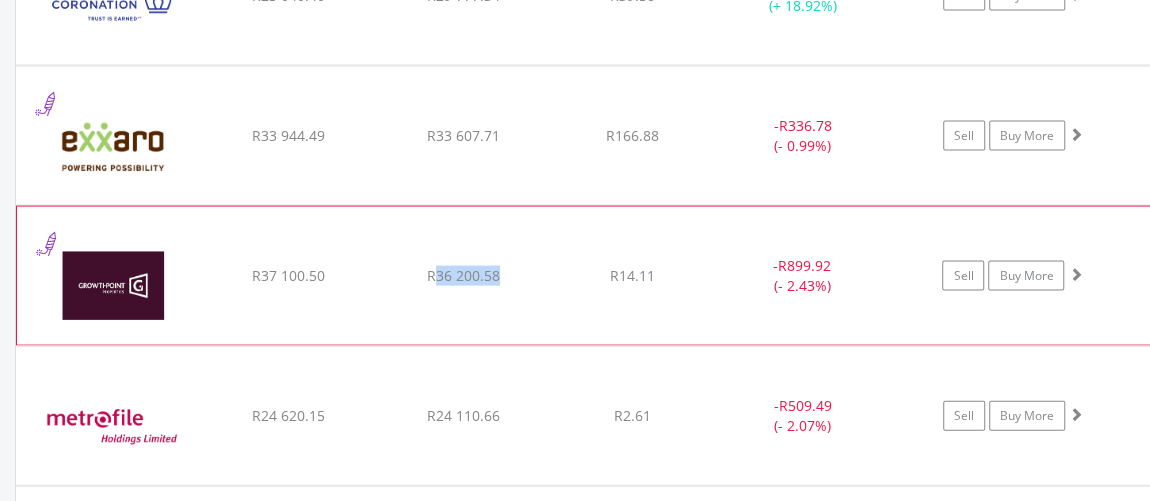 drag, startPoint x: 436, startPoint y: 276, endPoint x: 513, endPoint y: 270, distance: 77.23341 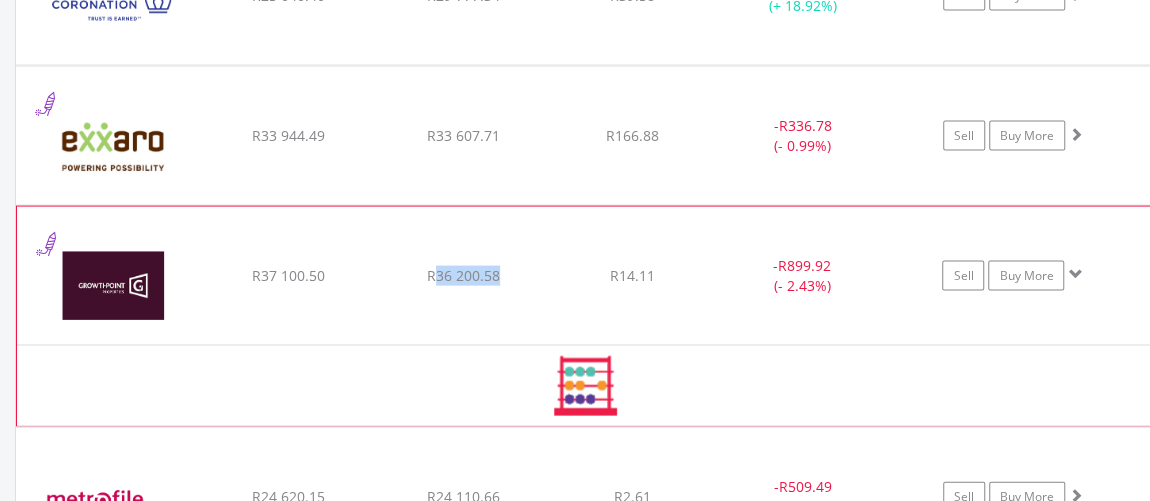 copy on "36 200.58" 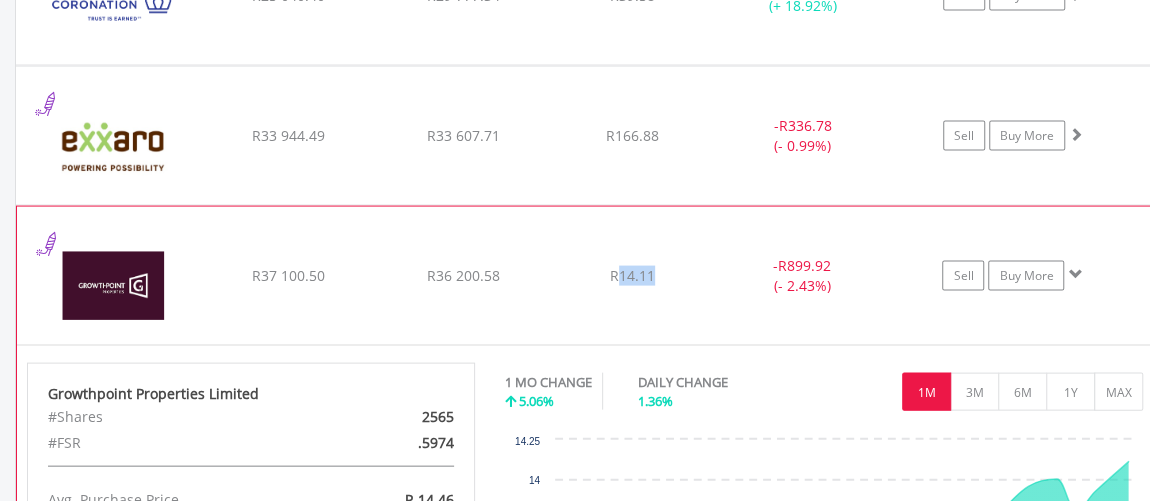 drag, startPoint x: 620, startPoint y: 273, endPoint x: 667, endPoint y: 273, distance: 47 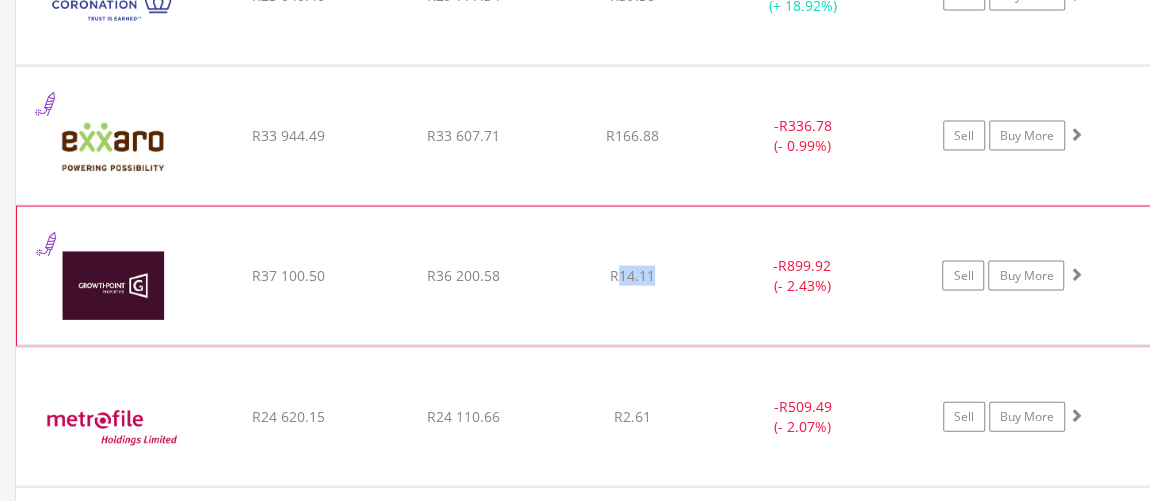 copy on "14.11" 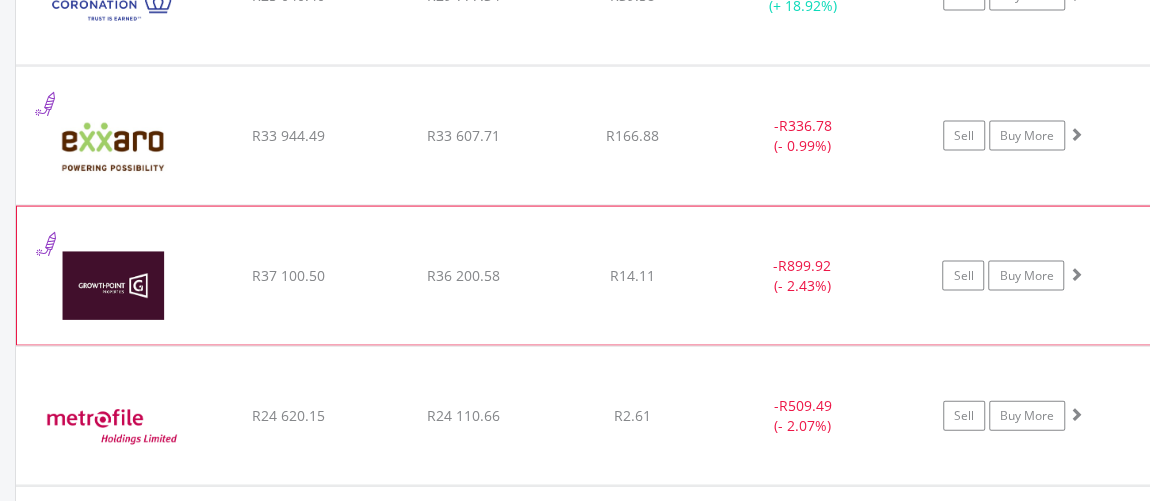 click on "﻿
Growthpoint Properties Limited
R37 100.50
R36 200.58
R14.11
-  R899.92 (- 2.43%)
Sell
Buy More" at bounding box center (585, -284) 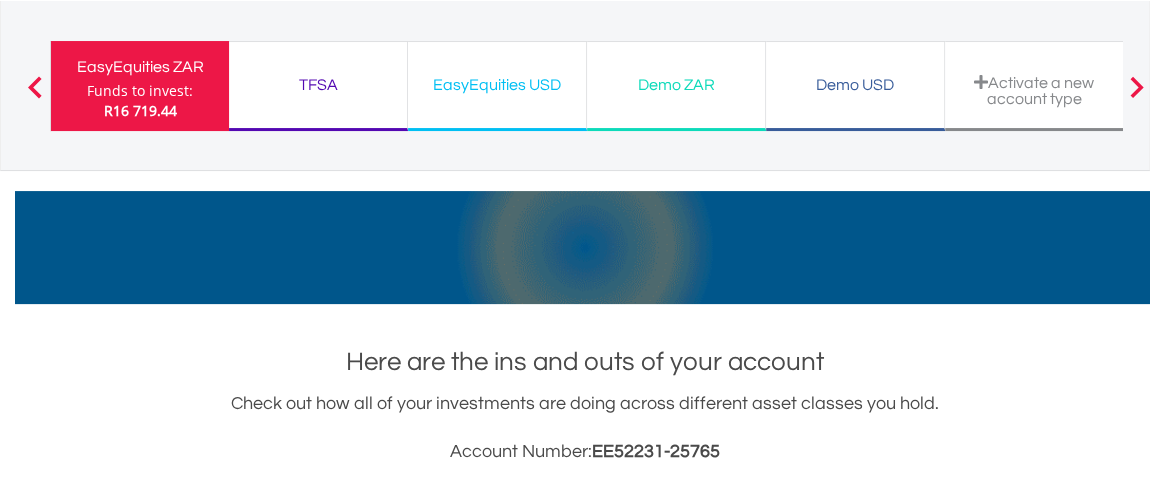 scroll, scrollTop: 0, scrollLeft: 0, axis: both 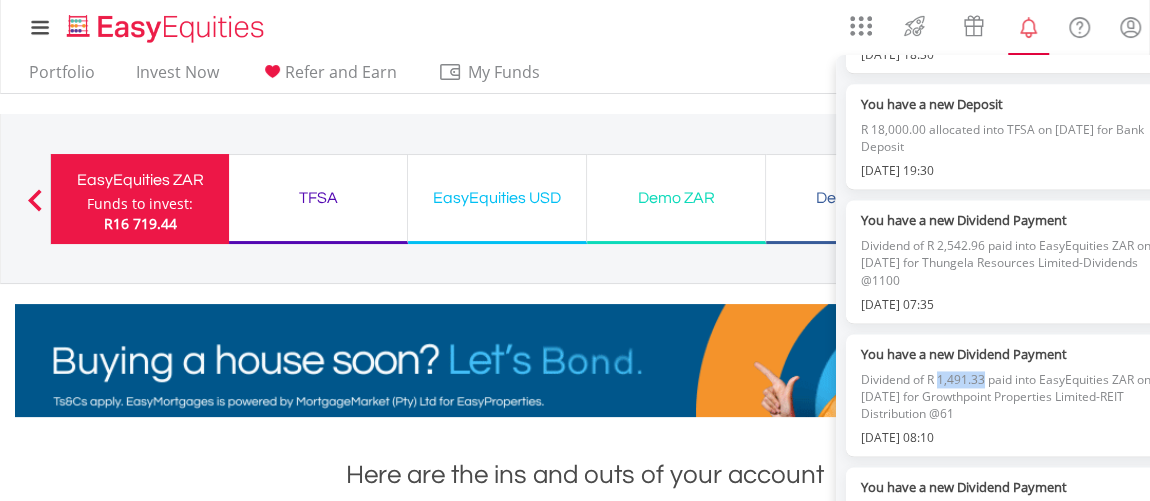 drag, startPoint x: 937, startPoint y: 376, endPoint x: 985, endPoint y: 373, distance: 48.09366 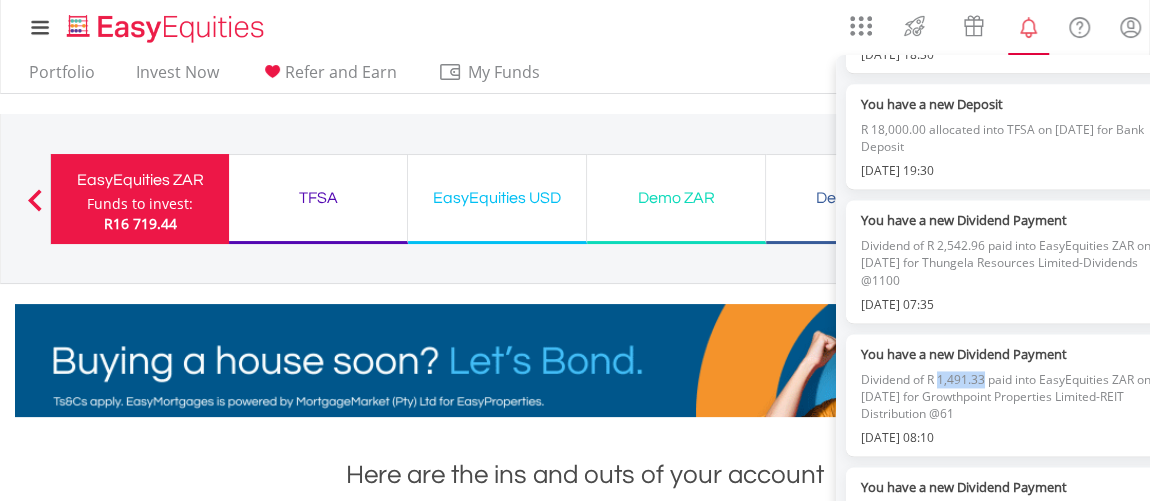 click on "Dividend of R 1,491.33 paid into EasyEquities ZAR on [DATE] for Growthpoint Properties Limited-REIT Distribution @61" at bounding box center (1007, 396) 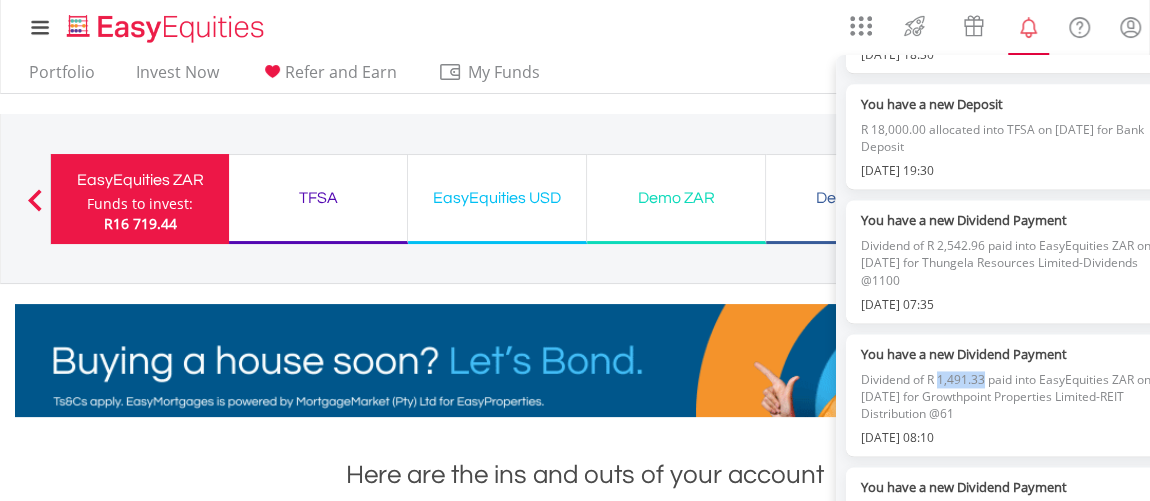 copy on "1,491.33" 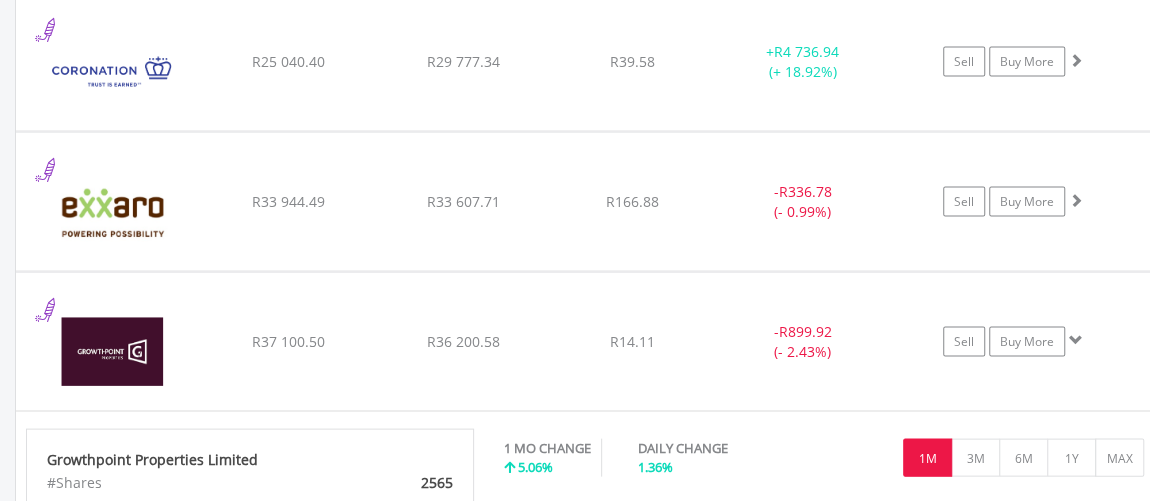 scroll, scrollTop: 2181, scrollLeft: 0, axis: vertical 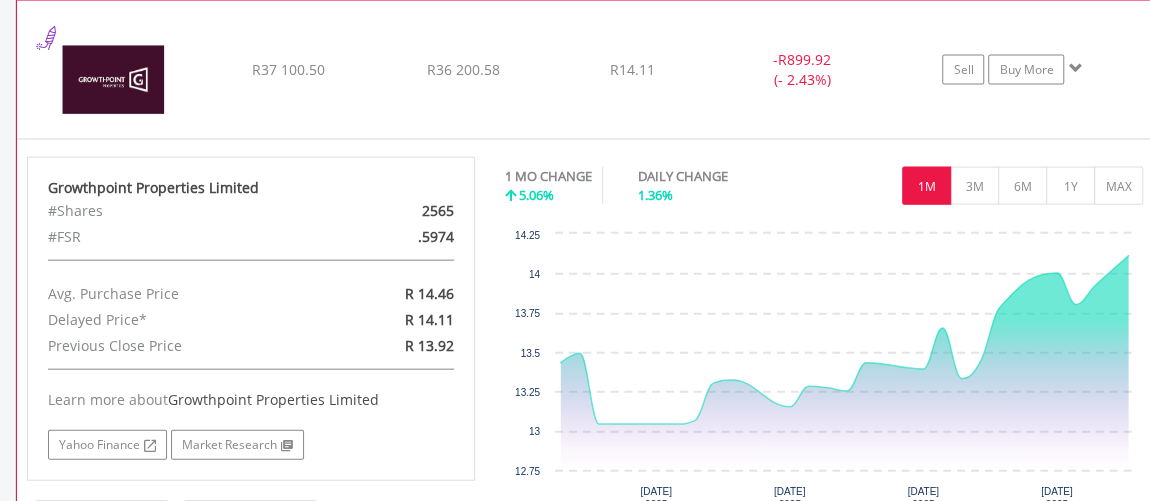 click on "R36 200.58" at bounding box center [463, -491] 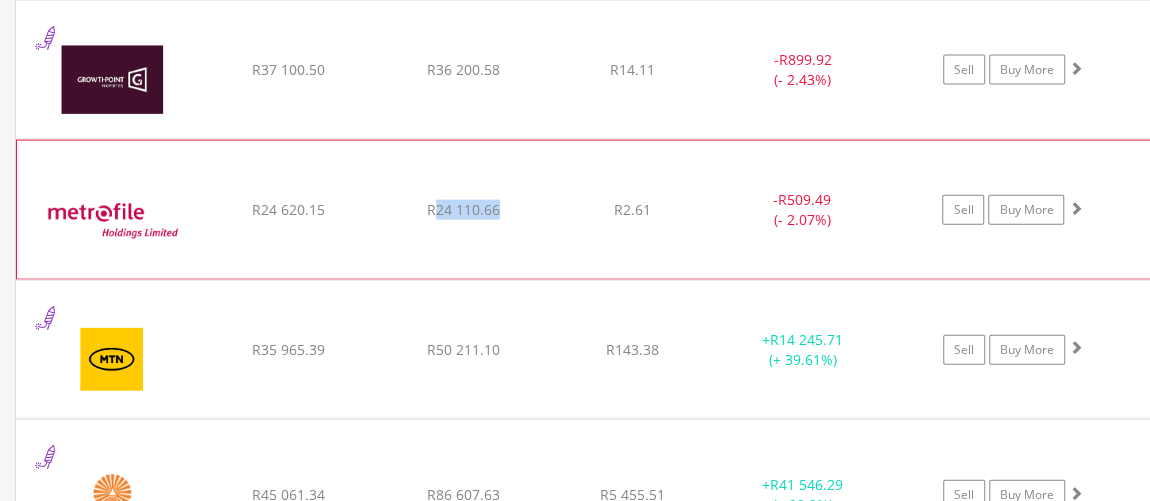 drag, startPoint x: 435, startPoint y: 205, endPoint x: 507, endPoint y: 211, distance: 72.249565 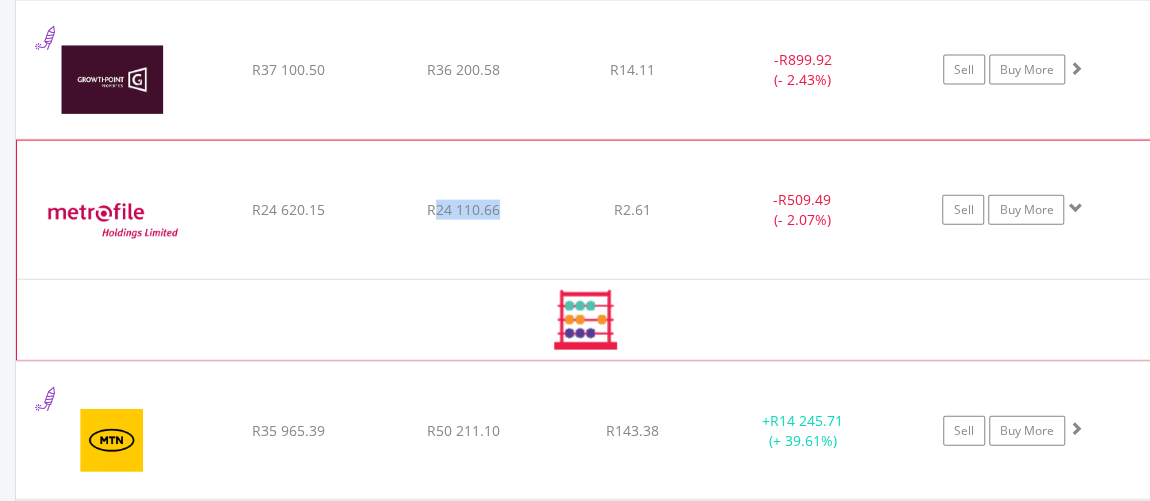 copy on "24 110.66" 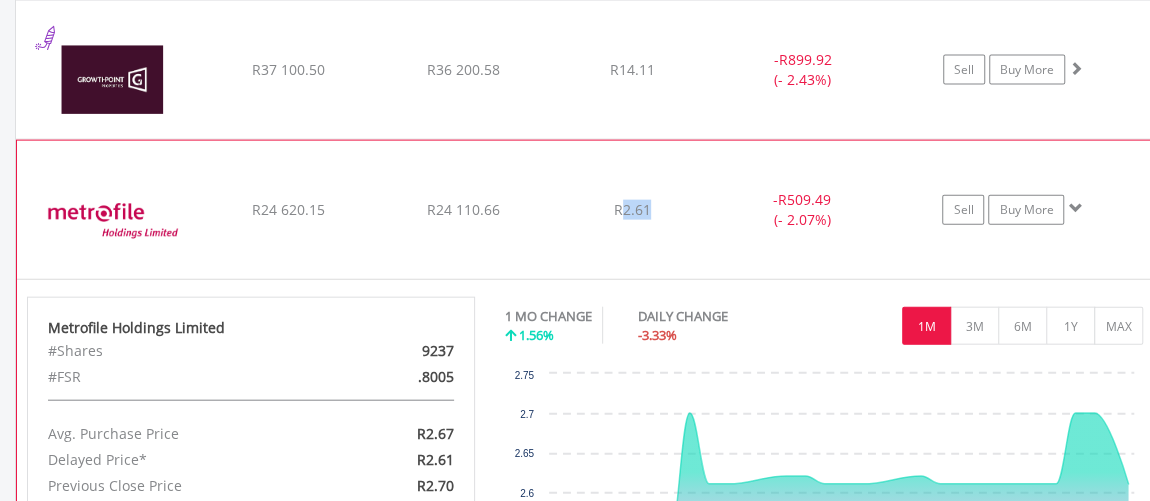 drag, startPoint x: 623, startPoint y: 208, endPoint x: 660, endPoint y: 204, distance: 37.215588 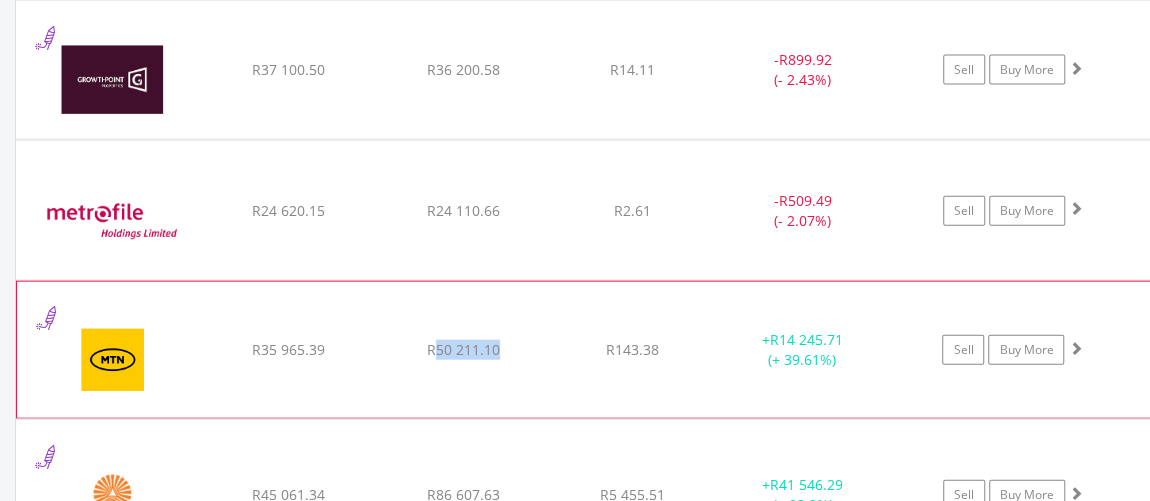 drag, startPoint x: 435, startPoint y: 346, endPoint x: 509, endPoint y: 346, distance: 74 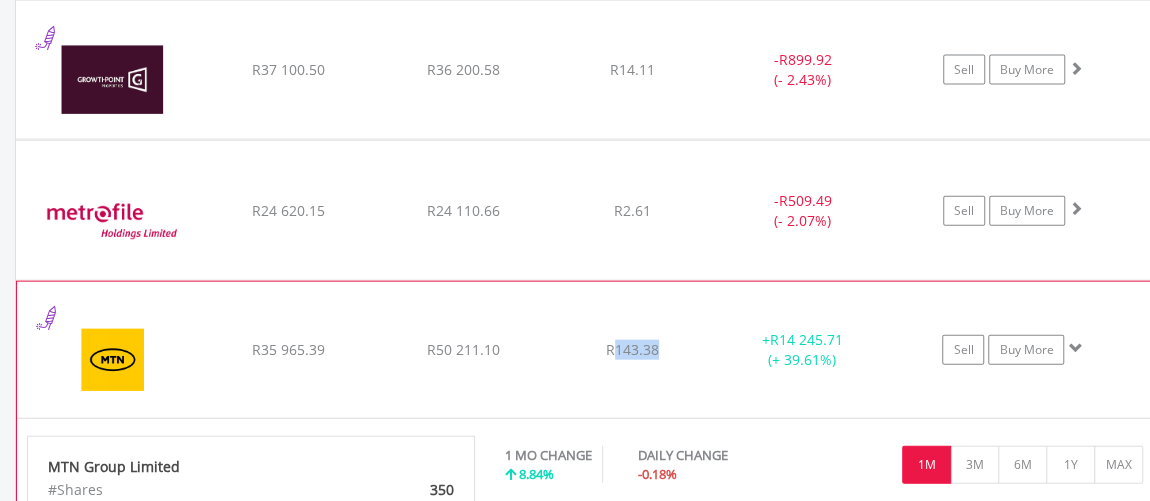 drag, startPoint x: 615, startPoint y: 345, endPoint x: 669, endPoint y: 342, distance: 54.08327 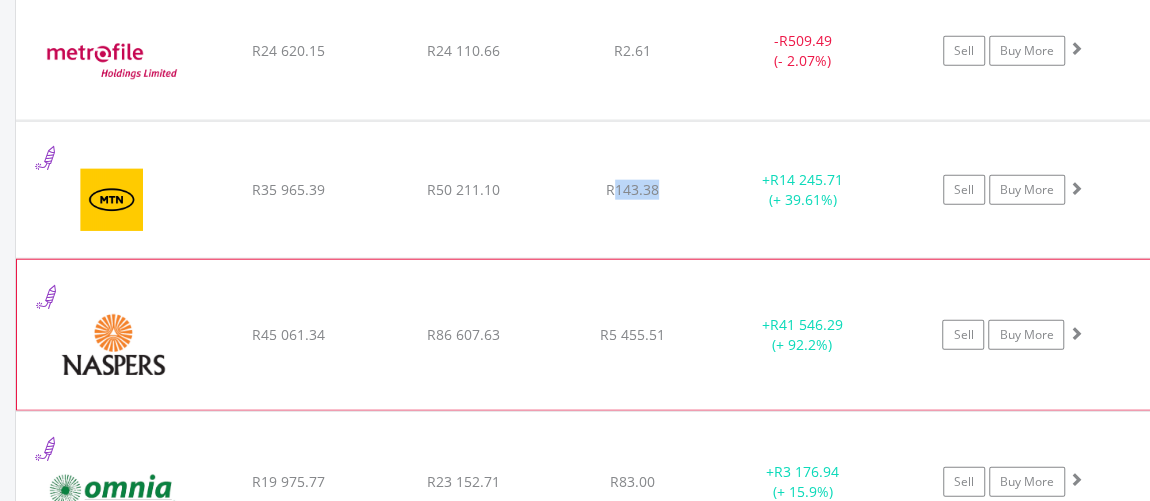 scroll, scrollTop: 2363, scrollLeft: 0, axis: vertical 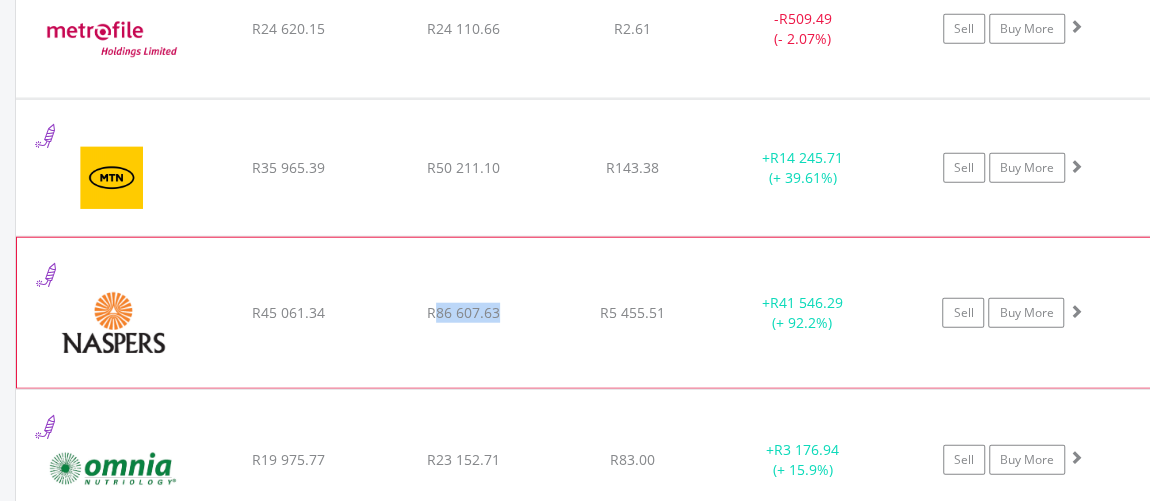 drag, startPoint x: 435, startPoint y: 306, endPoint x: 515, endPoint y: 308, distance: 80.024994 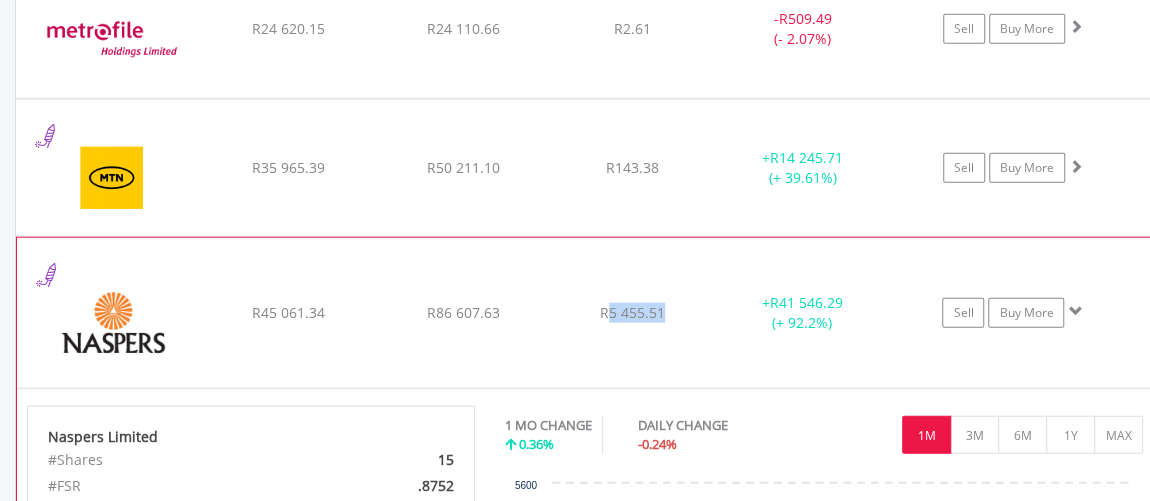 drag, startPoint x: 609, startPoint y: 308, endPoint x: 679, endPoint y: 306, distance: 70.028564 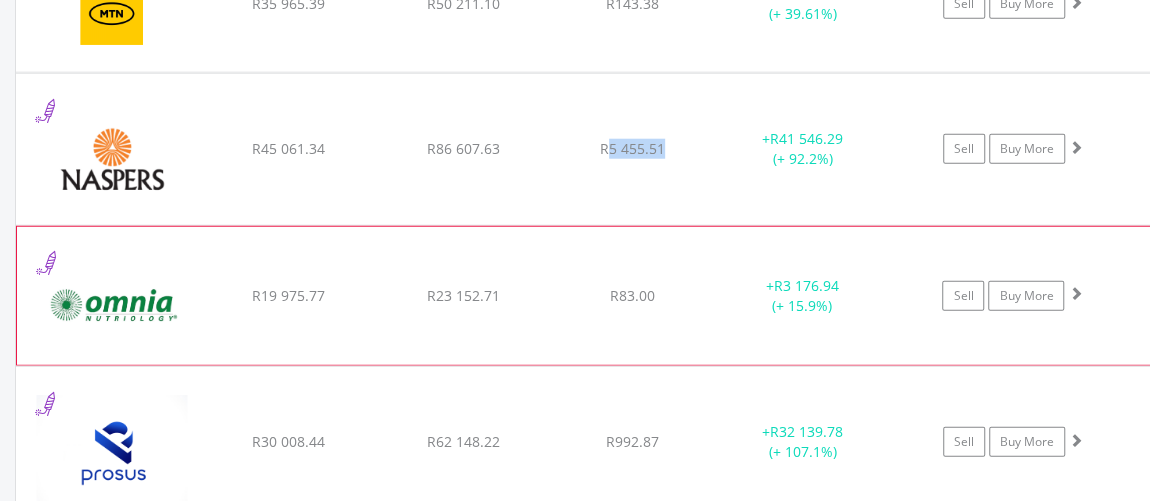 scroll, scrollTop: 2545, scrollLeft: 0, axis: vertical 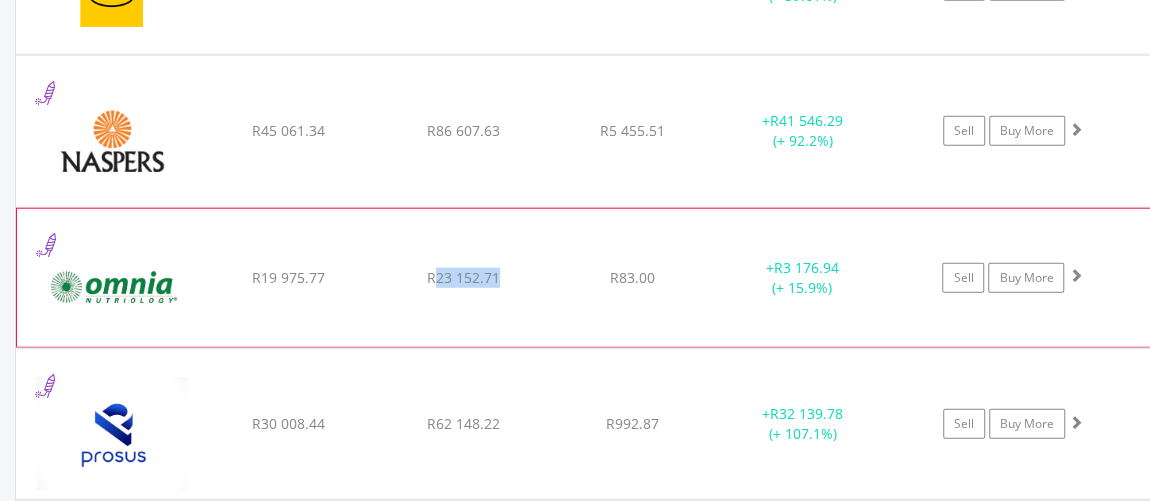 drag, startPoint x: 437, startPoint y: 266, endPoint x: 515, endPoint y: 273, distance: 78.31347 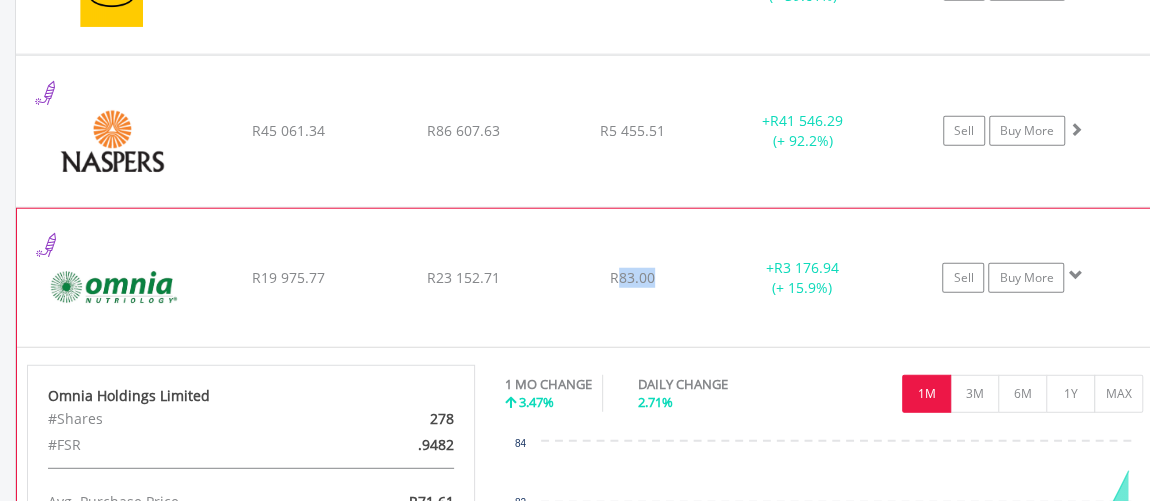 drag, startPoint x: 618, startPoint y: 269, endPoint x: 673, endPoint y: 272, distance: 55.081757 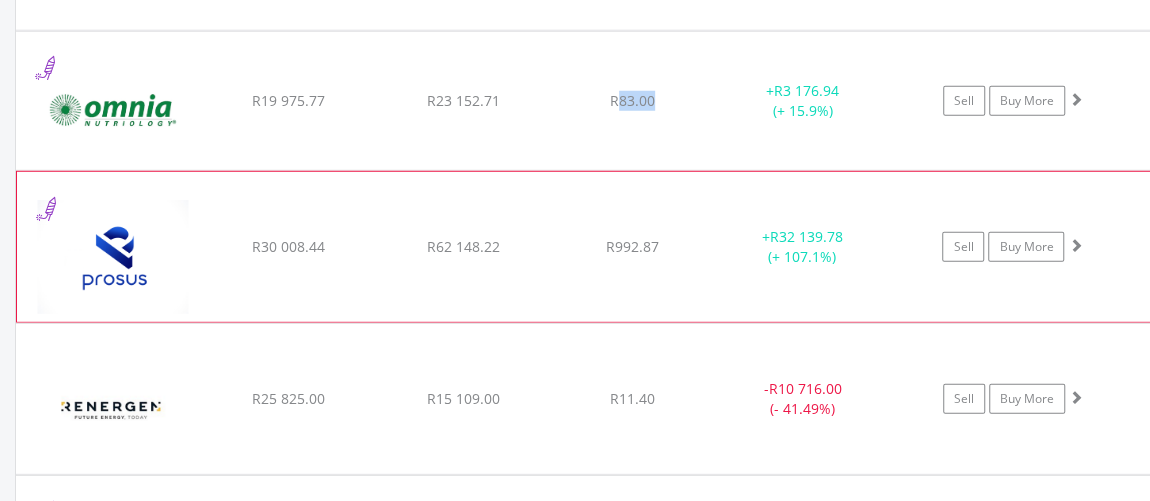 scroll, scrollTop: 2727, scrollLeft: 0, axis: vertical 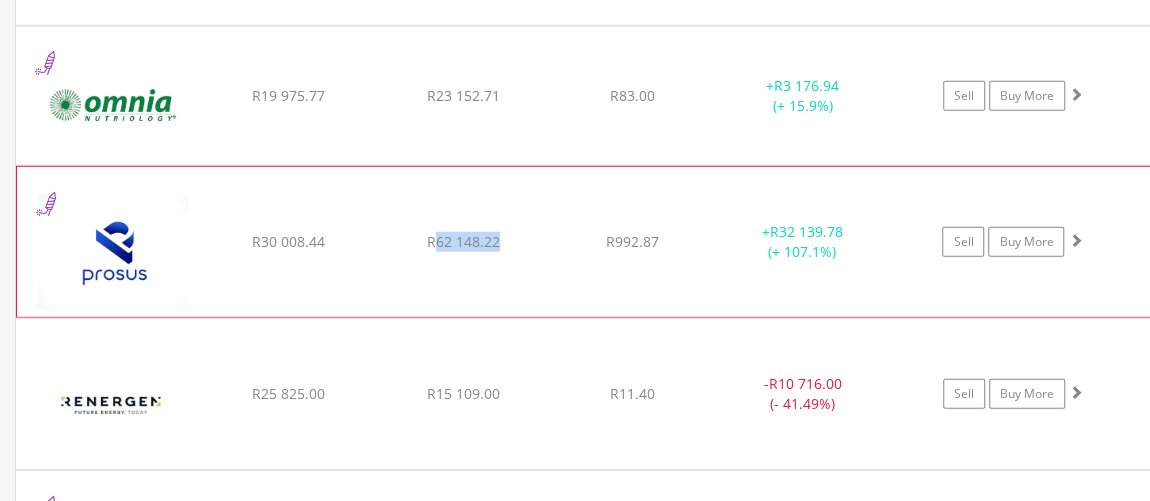 drag, startPoint x: 435, startPoint y: 237, endPoint x: 504, endPoint y: 236, distance: 69.00725 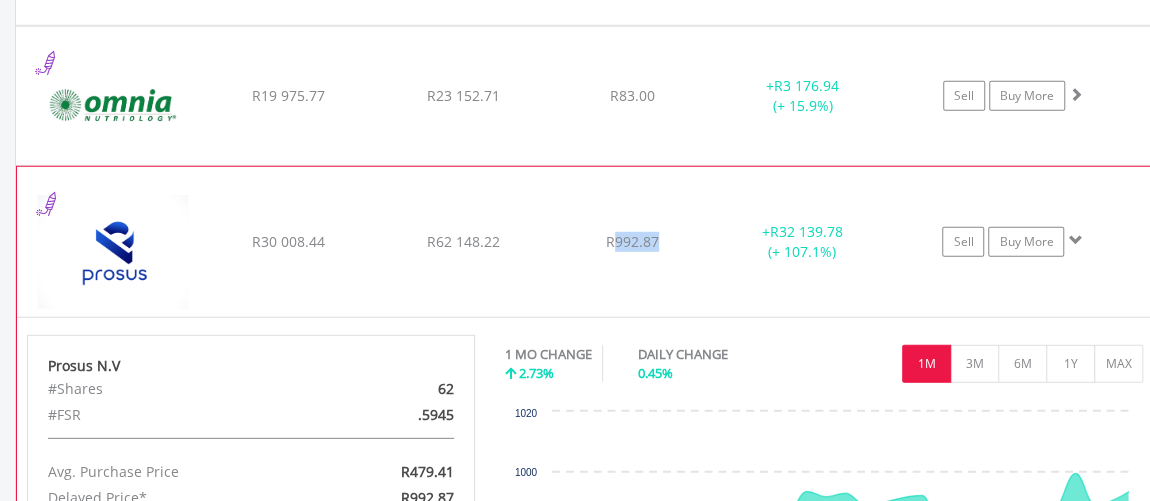 drag, startPoint x: 615, startPoint y: 234, endPoint x: 679, endPoint y: 234, distance: 64 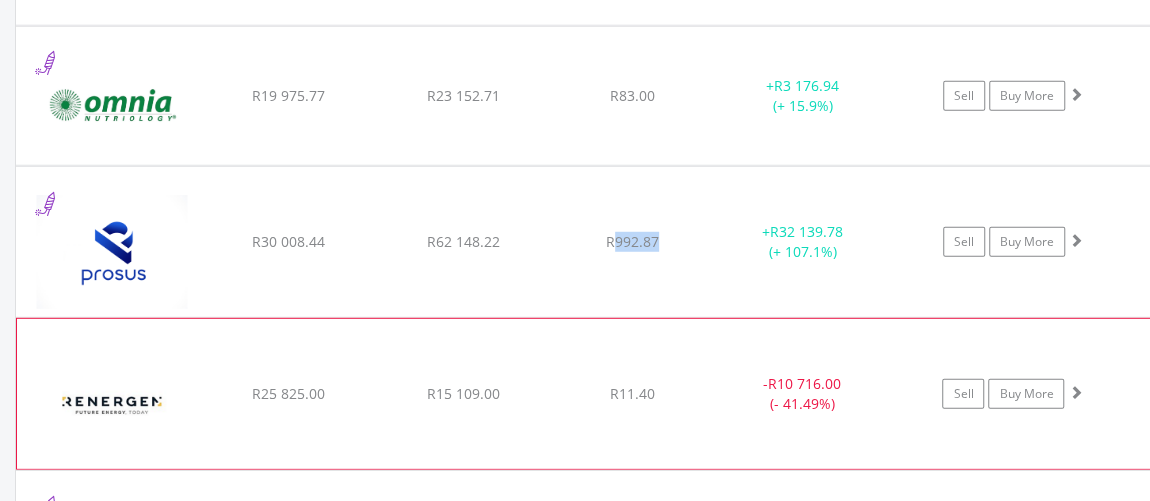 scroll, scrollTop: 2818, scrollLeft: 0, axis: vertical 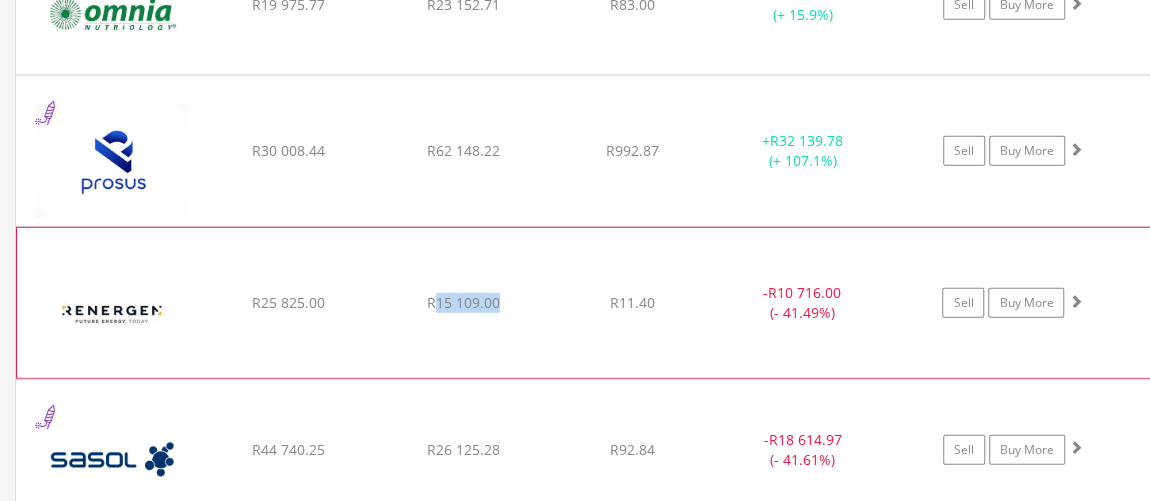 drag, startPoint x: 436, startPoint y: 297, endPoint x: 520, endPoint y: 294, distance: 84.05355 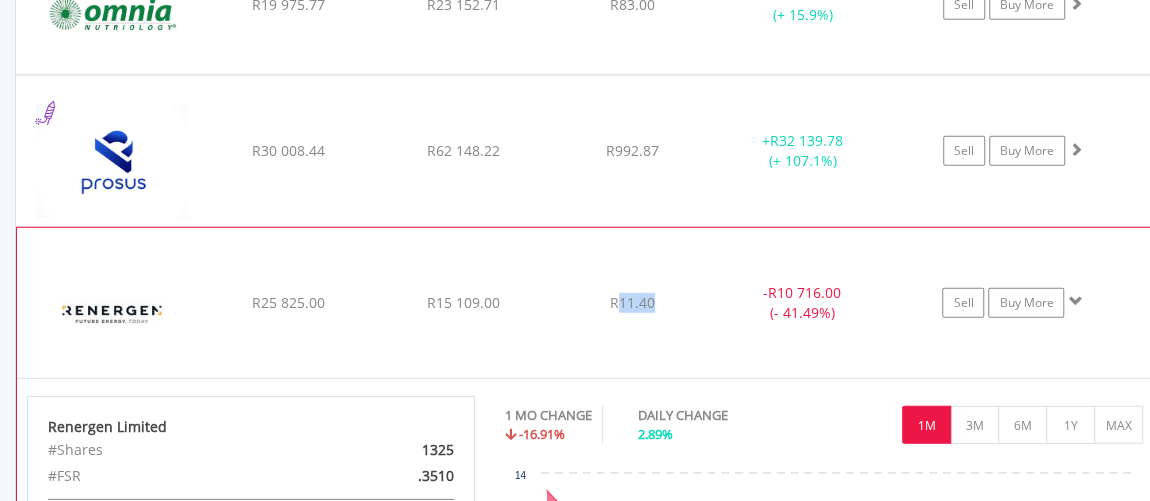 drag, startPoint x: 617, startPoint y: 294, endPoint x: 684, endPoint y: 295, distance: 67.00746 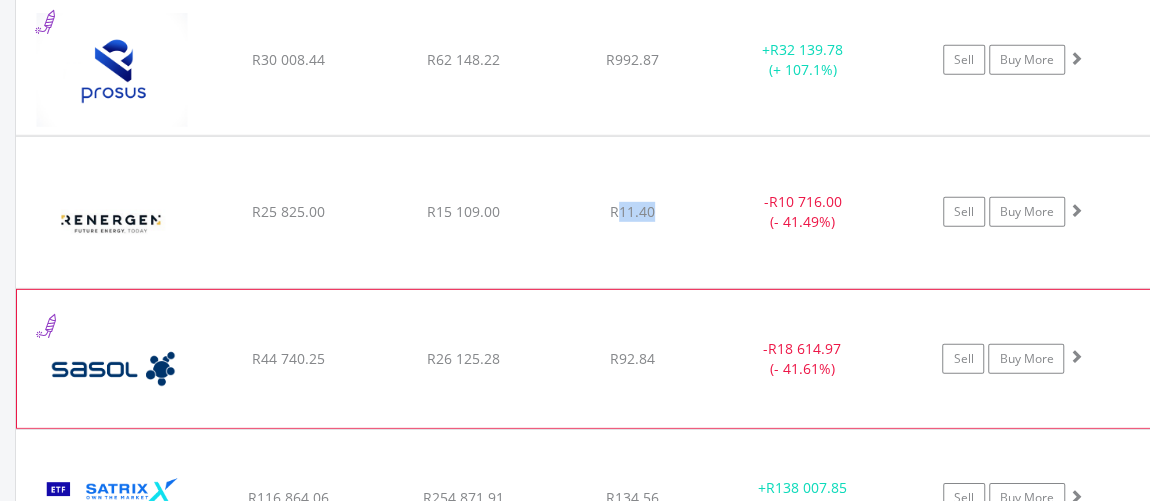 scroll, scrollTop: 2999, scrollLeft: 0, axis: vertical 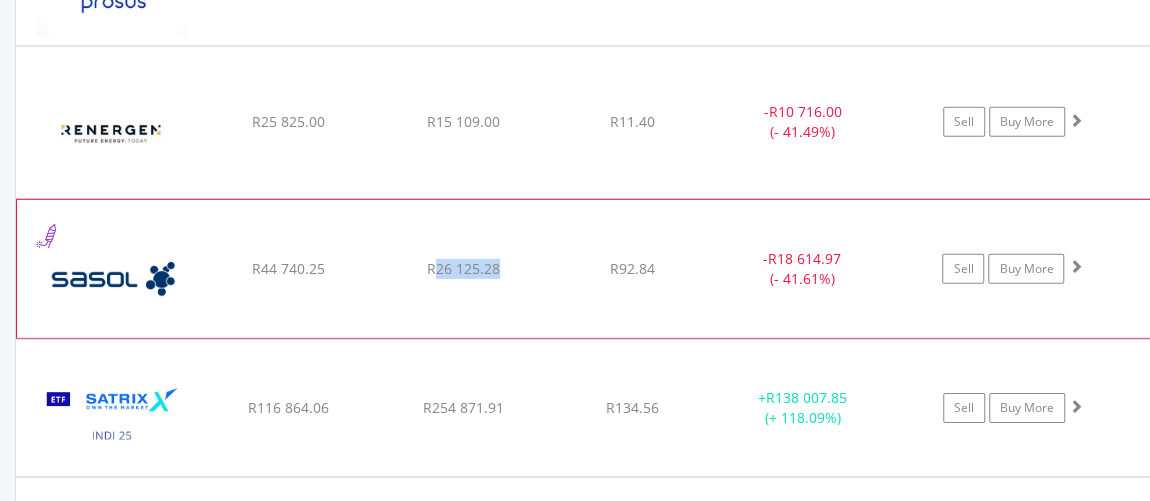 drag, startPoint x: 435, startPoint y: 255, endPoint x: 536, endPoint y: 255, distance: 101 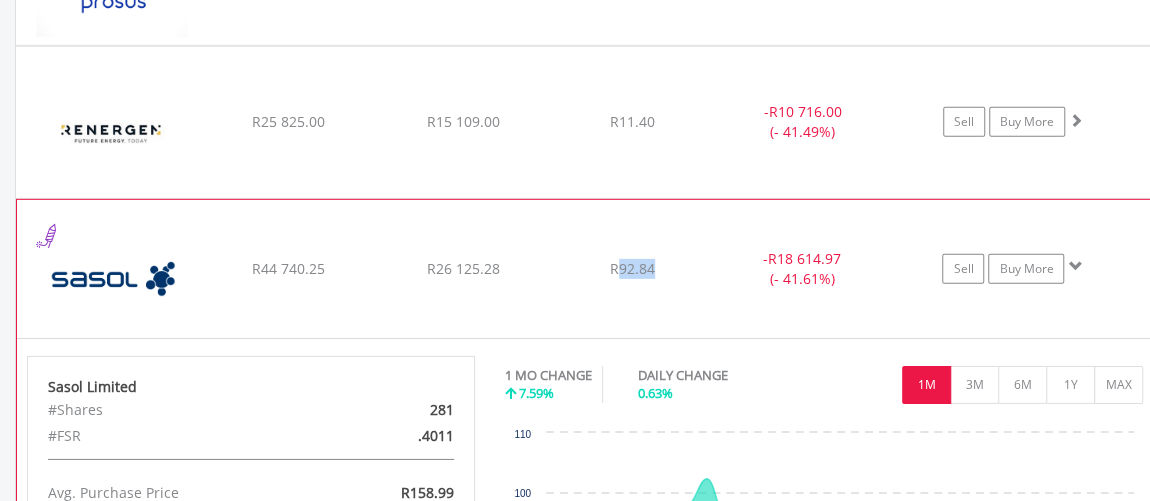 drag, startPoint x: 619, startPoint y: 257, endPoint x: 679, endPoint y: 260, distance: 60.074955 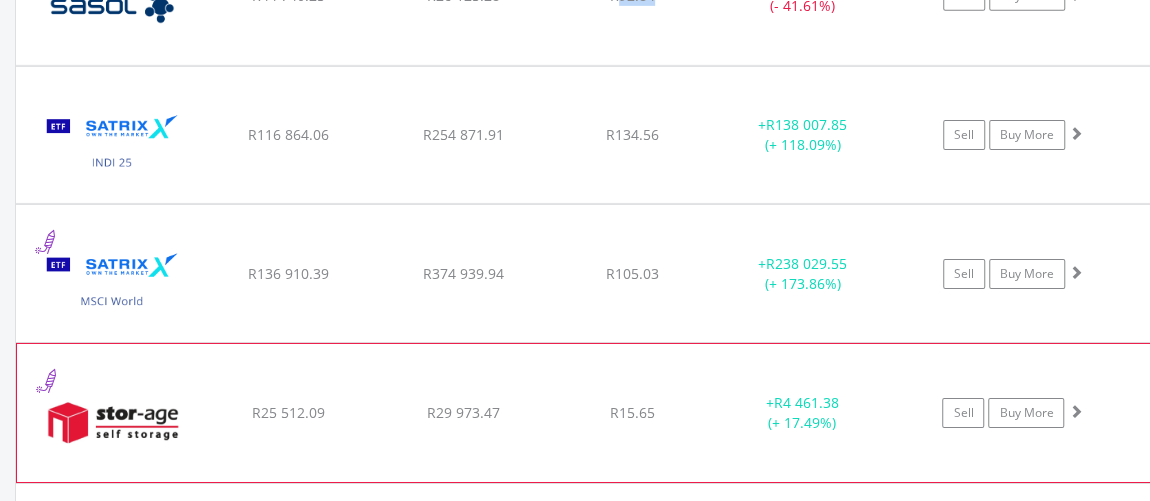 scroll, scrollTop: 3363, scrollLeft: 0, axis: vertical 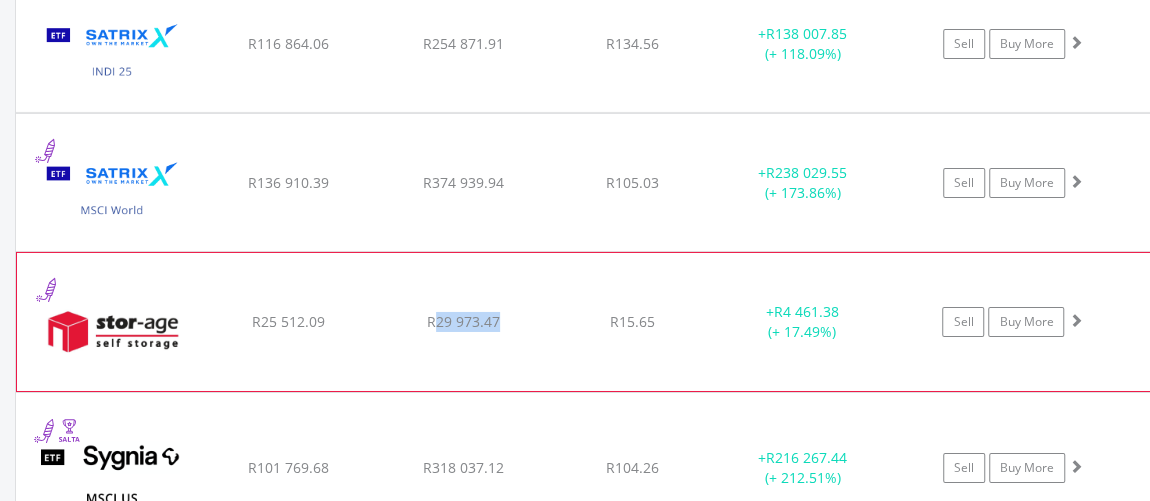 drag, startPoint x: 433, startPoint y: 307, endPoint x: 526, endPoint y: 306, distance: 93.00538 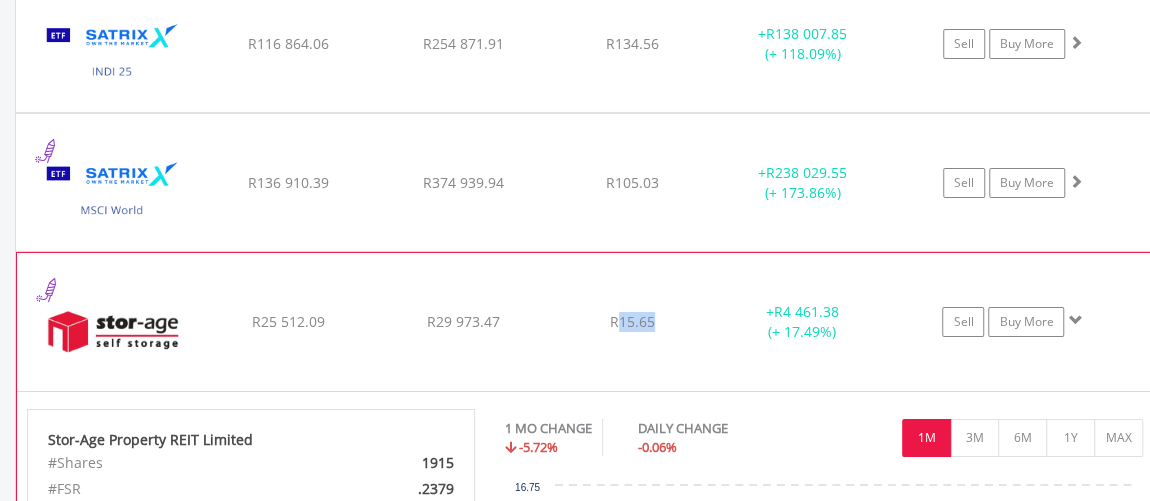 drag, startPoint x: 618, startPoint y: 309, endPoint x: 674, endPoint y: 308, distance: 56.008926 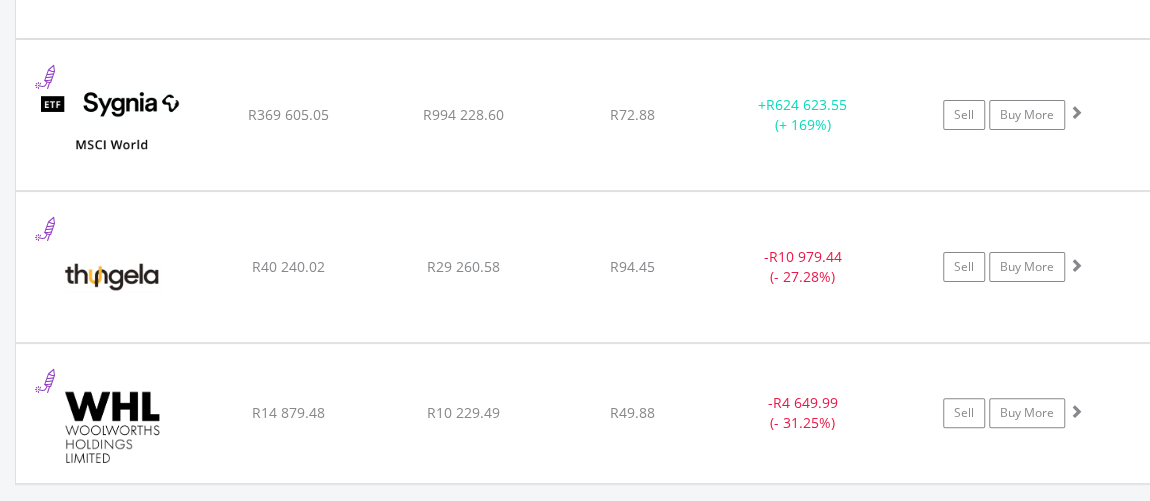 scroll, scrollTop: 3909, scrollLeft: 0, axis: vertical 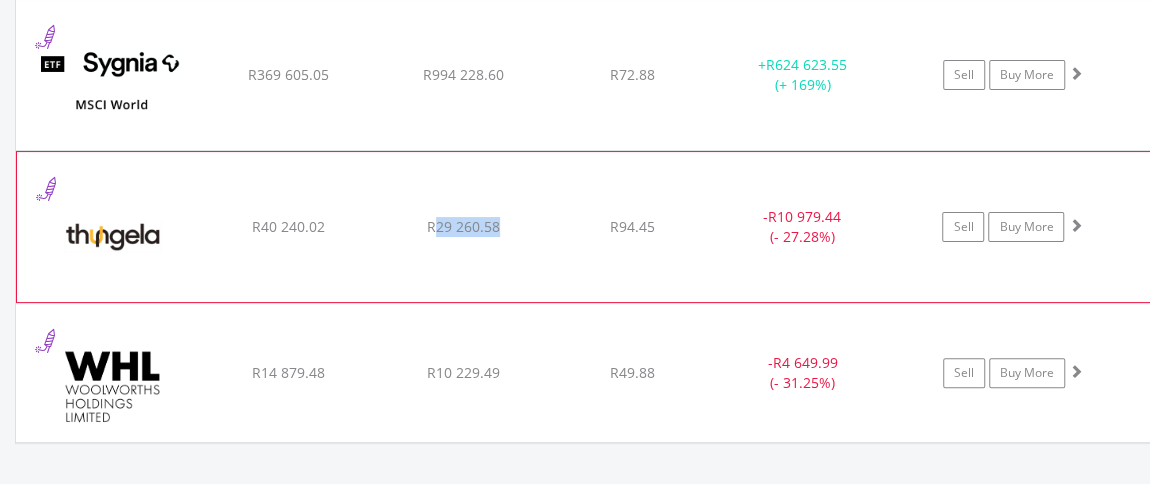 drag, startPoint x: 437, startPoint y: 215, endPoint x: 519, endPoint y: 210, distance: 82.1523 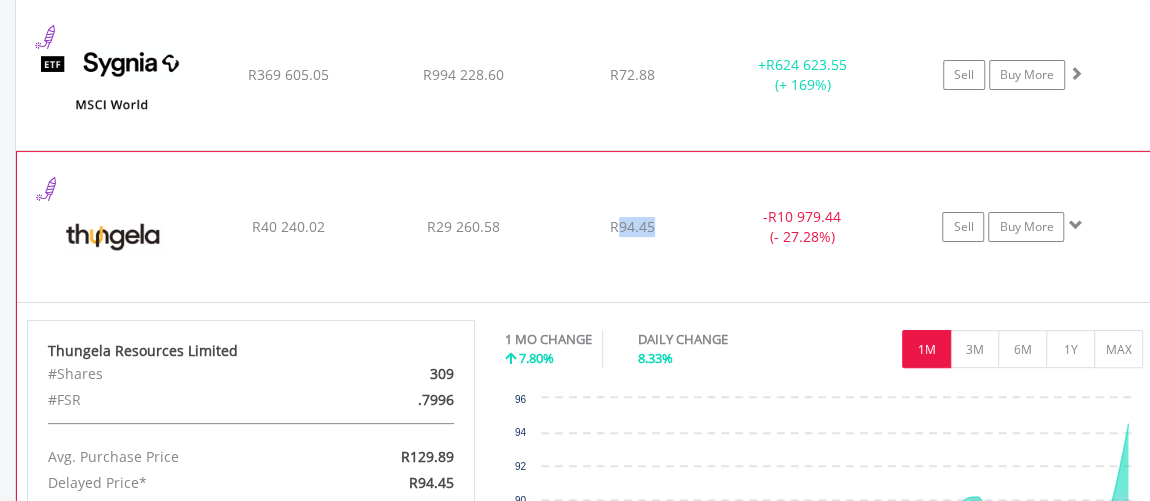 drag, startPoint x: 618, startPoint y: 219, endPoint x: 665, endPoint y: 217, distance: 47.042534 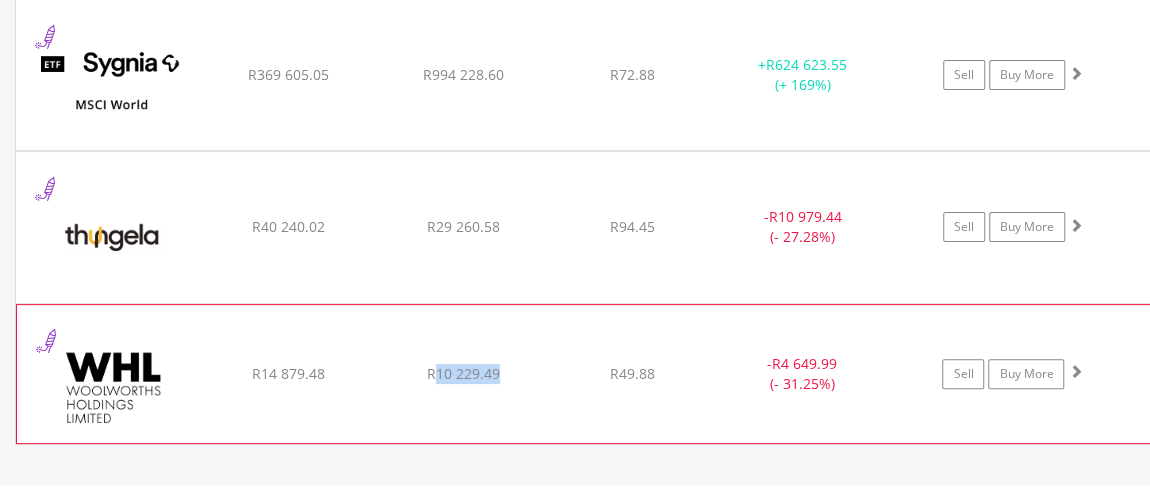 drag, startPoint x: 438, startPoint y: 357, endPoint x: 509, endPoint y: 357, distance: 71 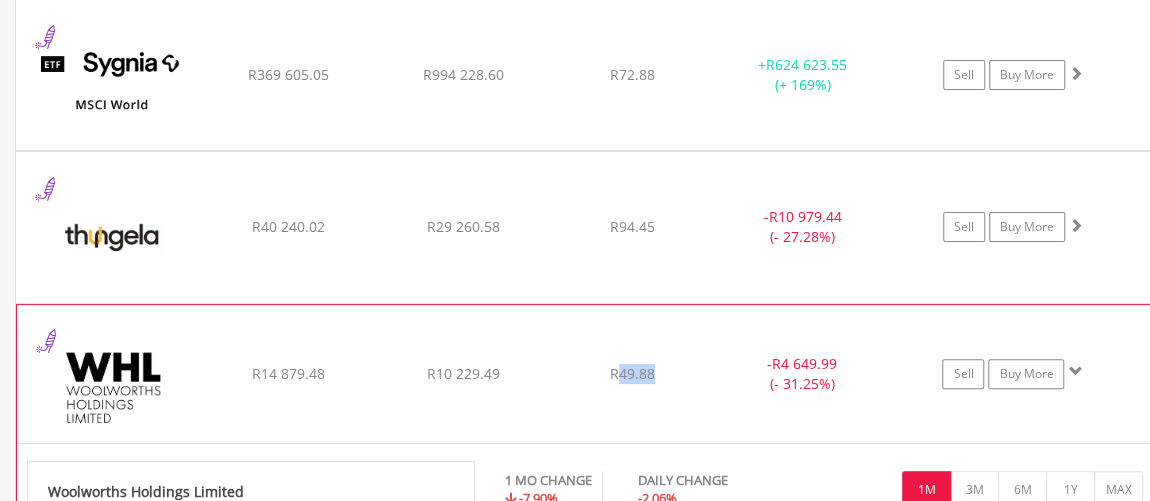 drag, startPoint x: 618, startPoint y: 362, endPoint x: 678, endPoint y: 362, distance: 60 